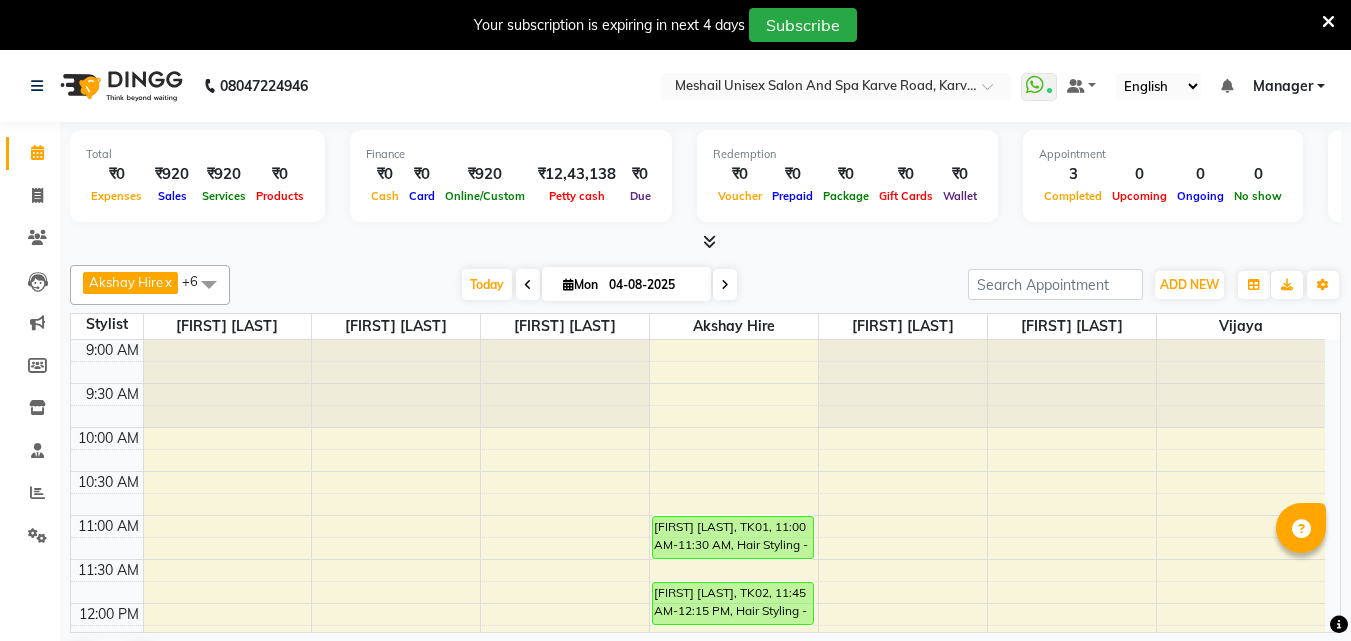 scroll, scrollTop: 0, scrollLeft: 0, axis: both 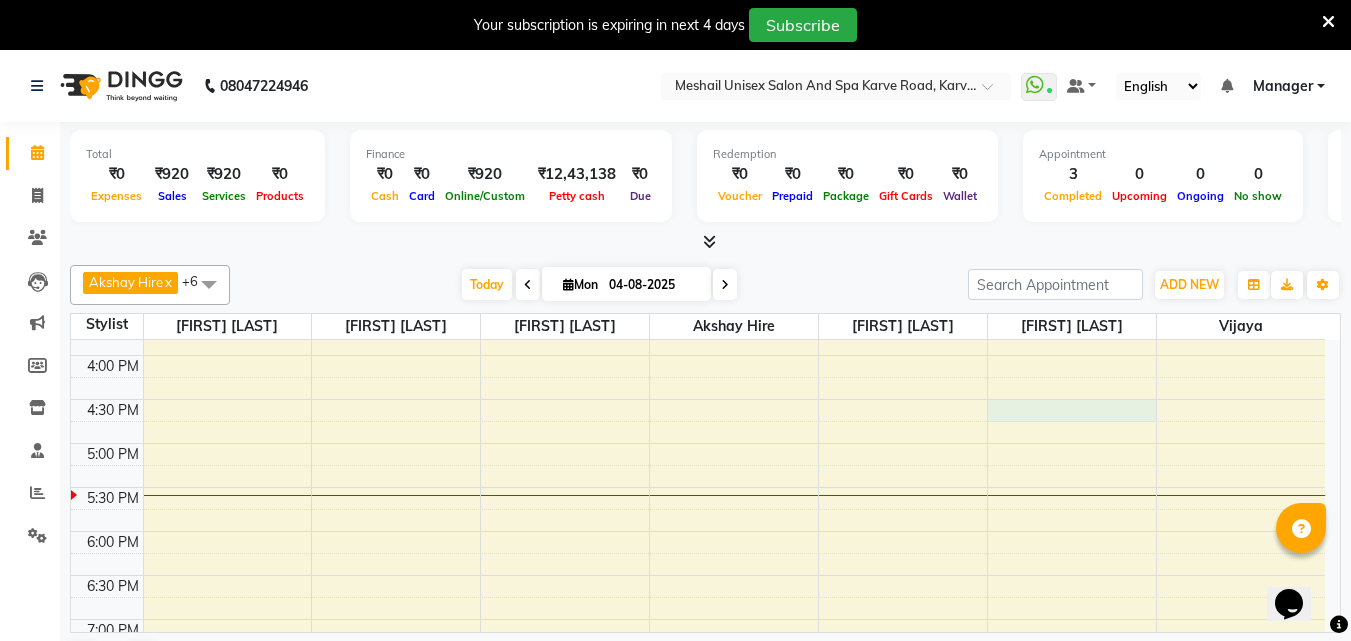 click on "9:00 AM 9:30 AM 10:00 AM 10:30 AM 11:00 AM 11:30 AM 12:00 PM 12:30 PM 1:00 PM 1:30 PM 2:00 PM 2:30 PM 3:00 PM 3:30 PM 4:00 PM 4:30 PM 5:00 PM 5:30 PM 6:00 PM 6:30 PM 7:00 PM 7:30 PM 8:00 PM 8:30 PM 9:00 PM 9:30 PM    [FIRST] [LAST], TK01, 11:00 AM-11:30 AM, Hair Styling - Men Beard Trim    [FIRST] [LAST], TK02, 11:45 AM-12:15 PM, Hair Styling - Men Hair Cut With Wash    [FIRST] [LAST], TK03, 01:15 PM-01:45 PM, Threading - Women Eye Brows" at bounding box center (698, 311) 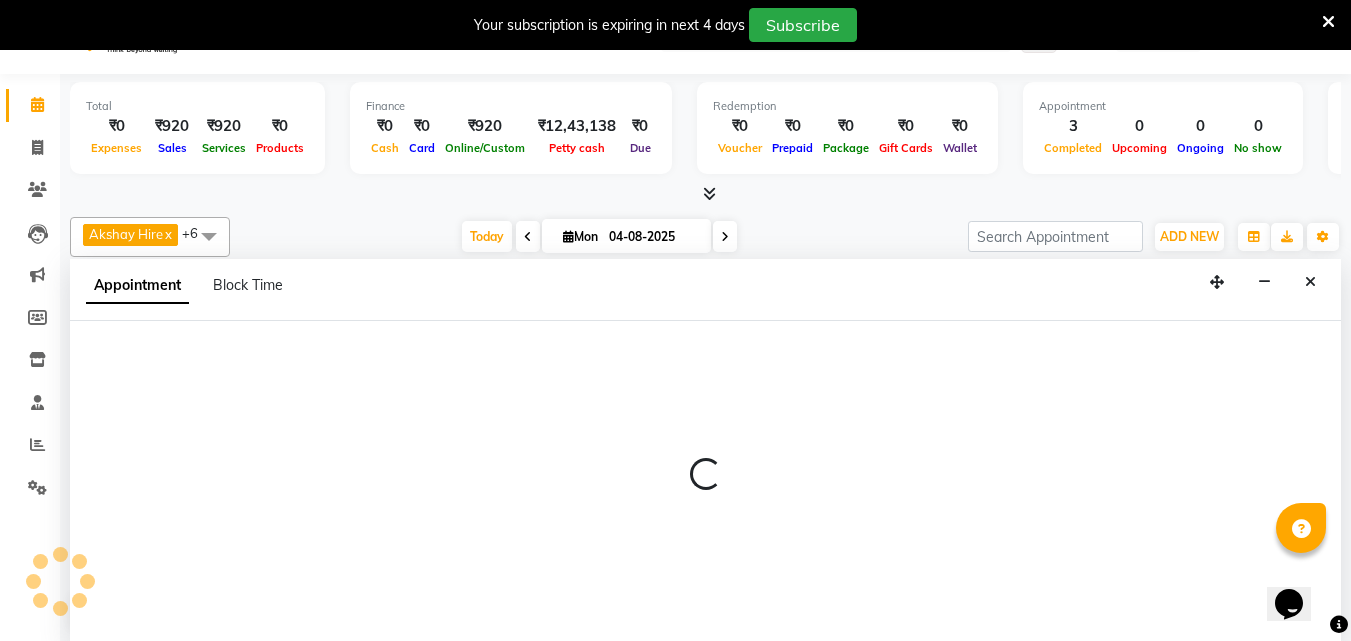 scroll, scrollTop: 51, scrollLeft: 0, axis: vertical 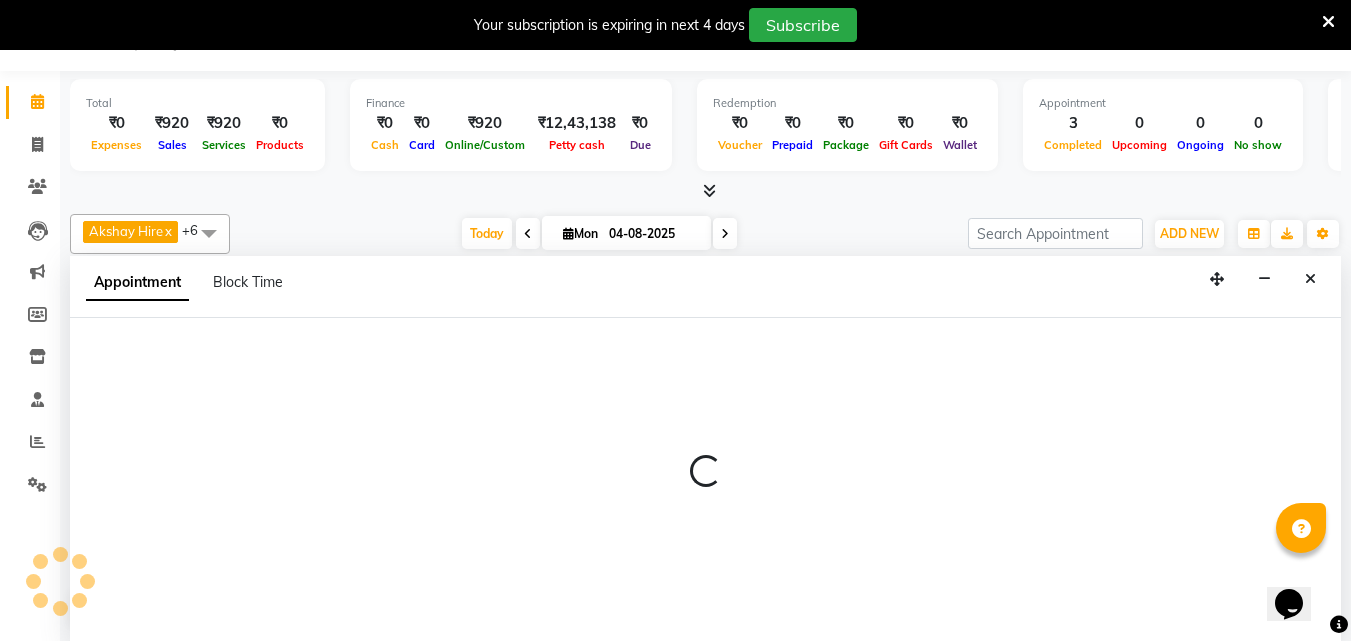 select on "57213" 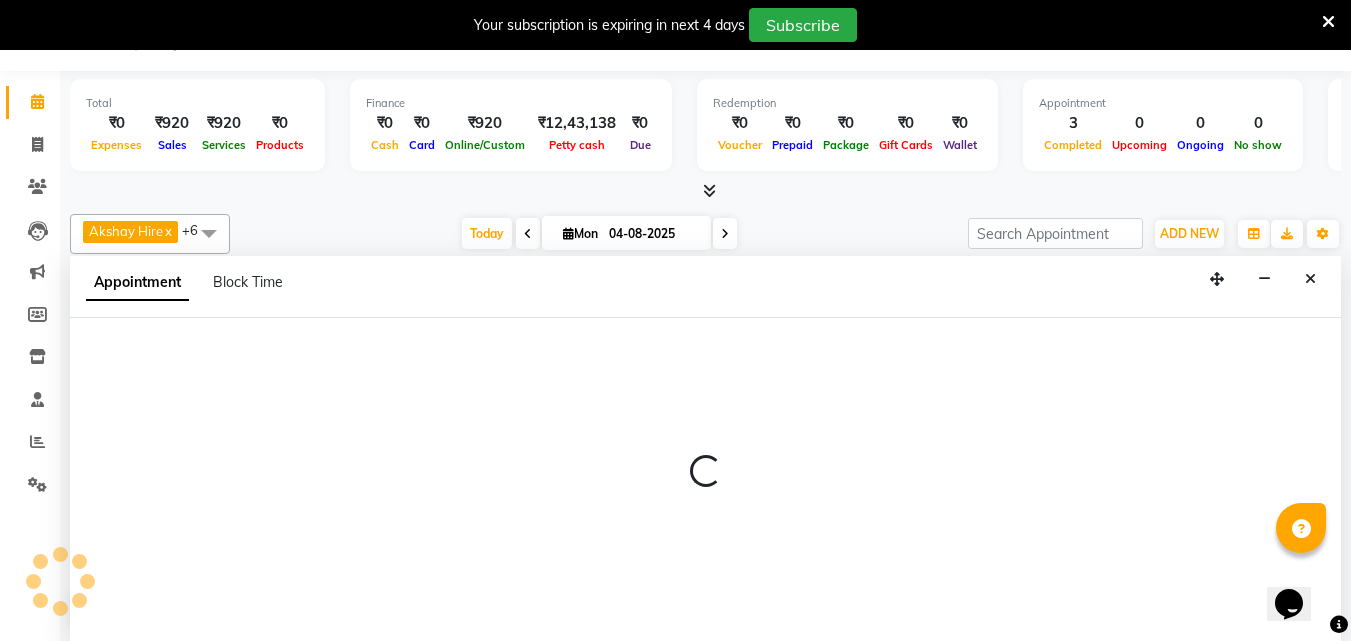 select on "990" 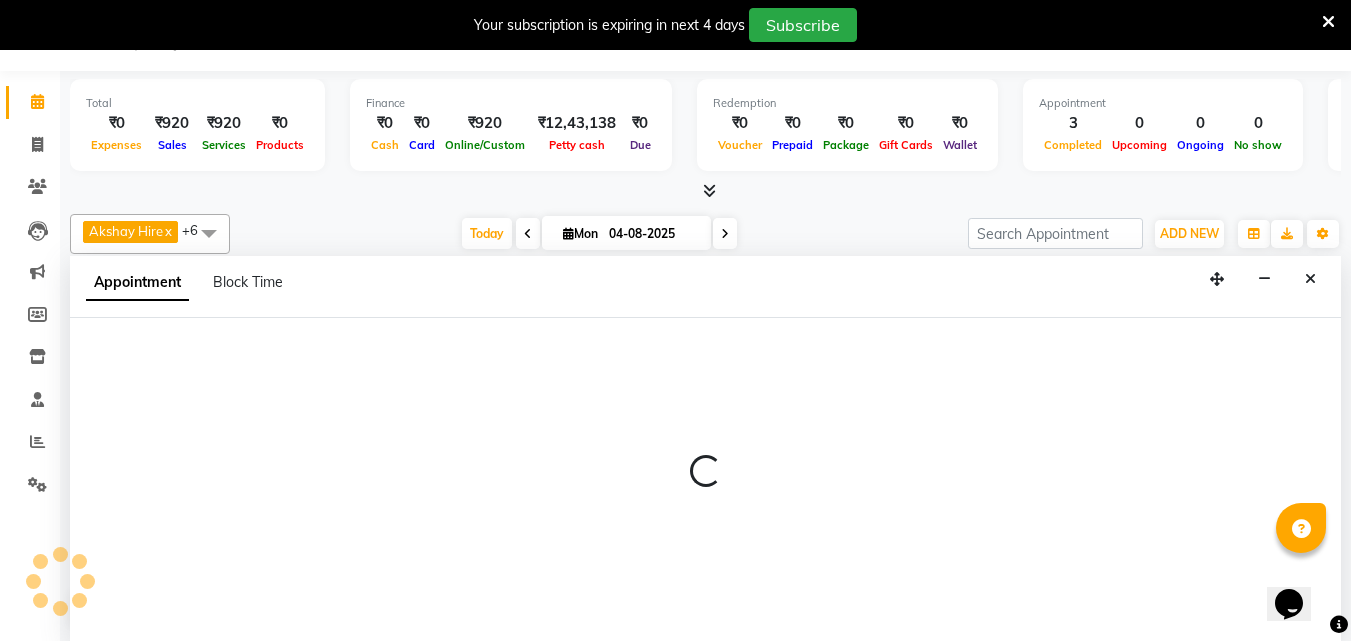 select on "tentative" 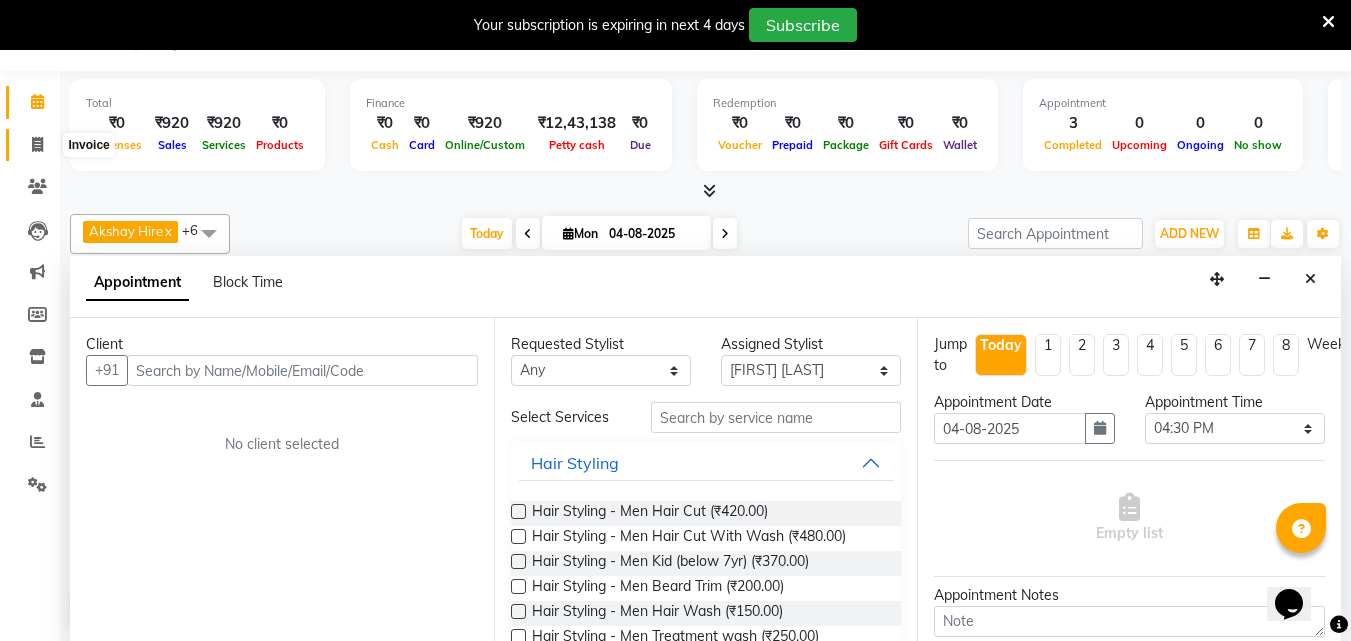 click 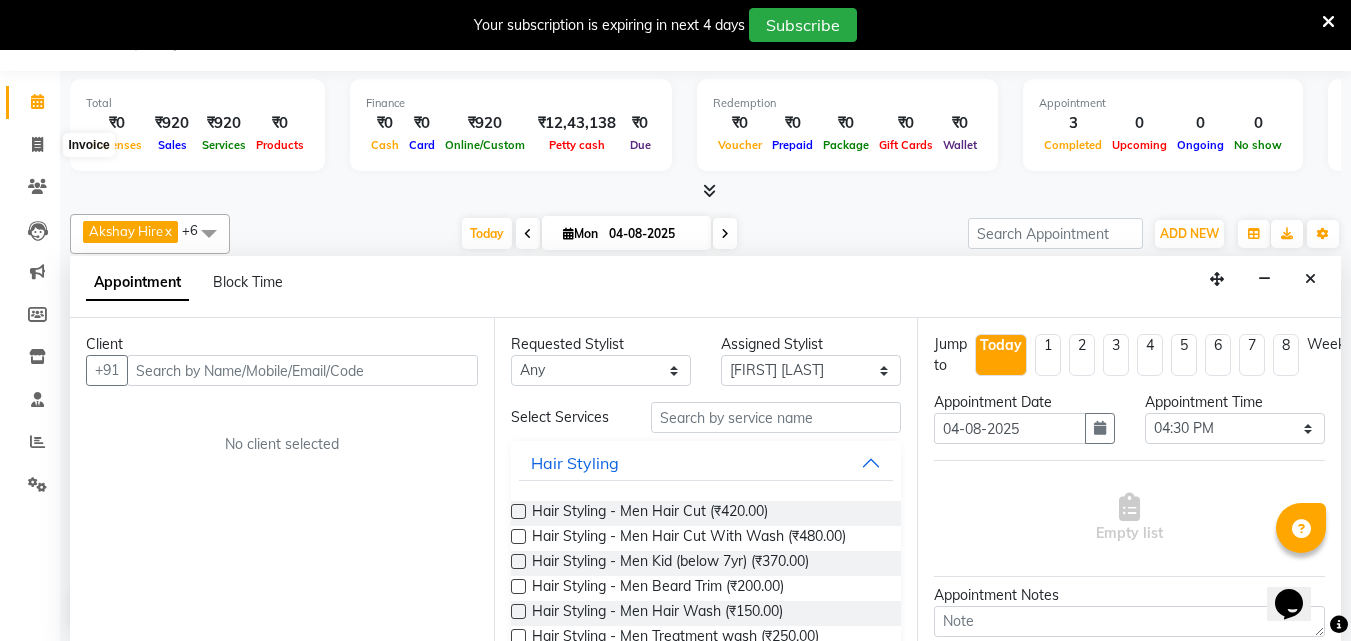 select on "service" 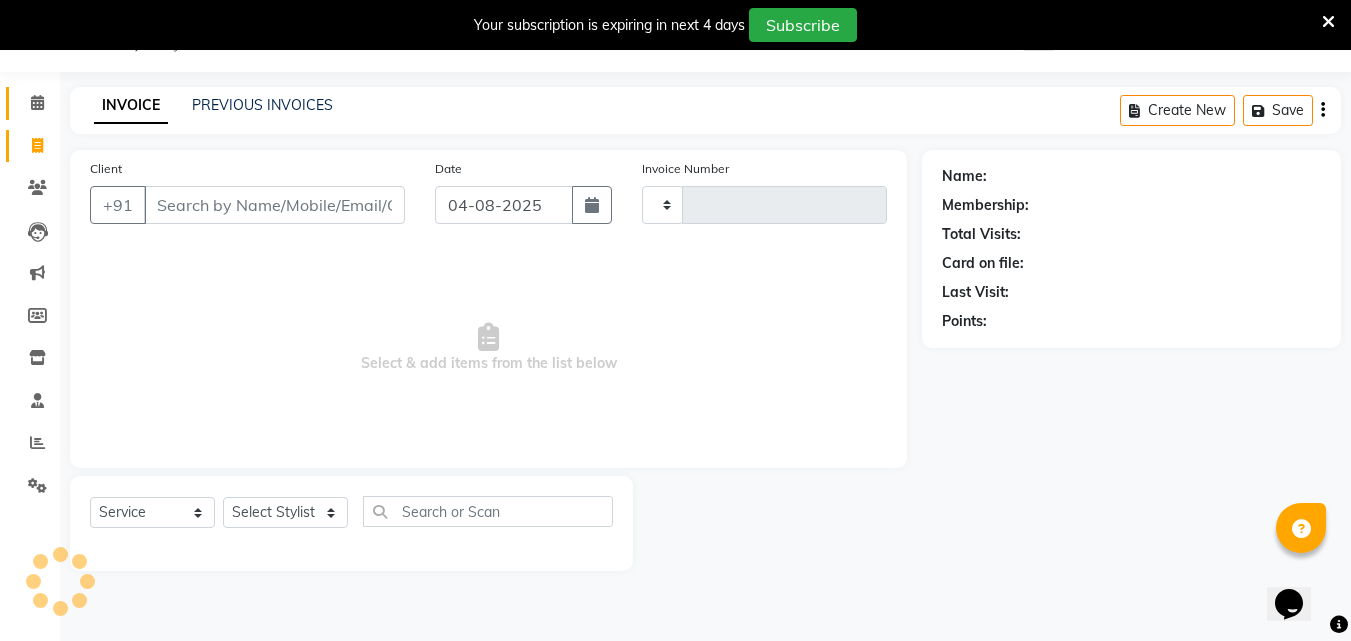 scroll, scrollTop: 50, scrollLeft: 0, axis: vertical 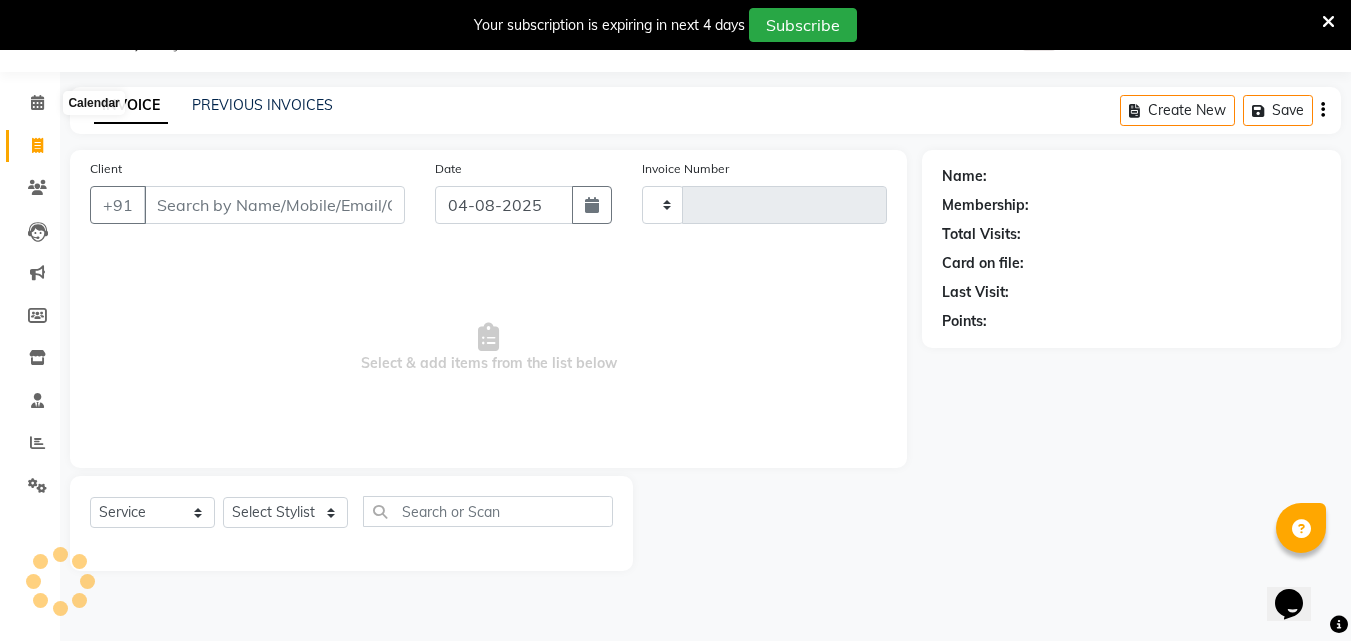 click on "[PHONE] Select Location × Meshail Unisex Salon And Spa Karve Road, Karve Road  WhatsApp Status  ✕ Status:  Connected Most Recent Message: 03-08-2025     07:49 PM Recent Service Activity: 04-08-2025     04:12 PM Default Panel My Panel English ENGLISH Español العربية मराठी हिंदी ગુજરાતી தமிழ் 中文 Notifications nothing to show Manager Manage Profile Change Password Sign out  Version:3.16.0" 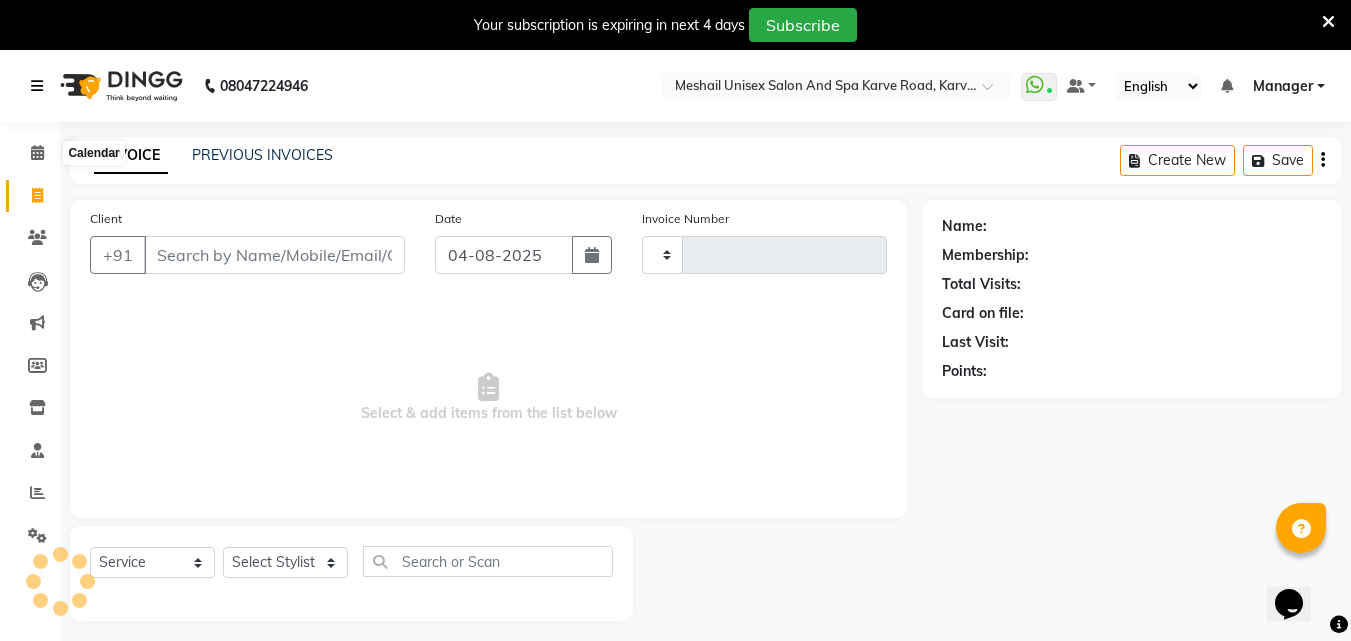 type on "2026" 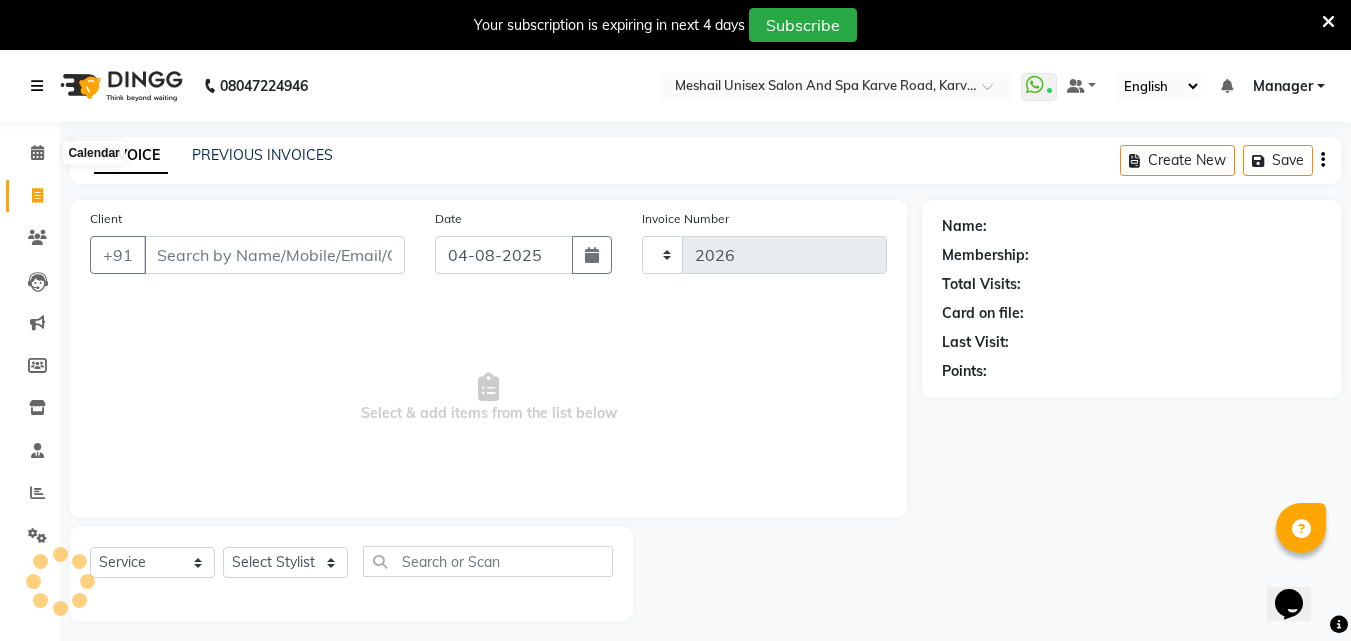 select on "6713" 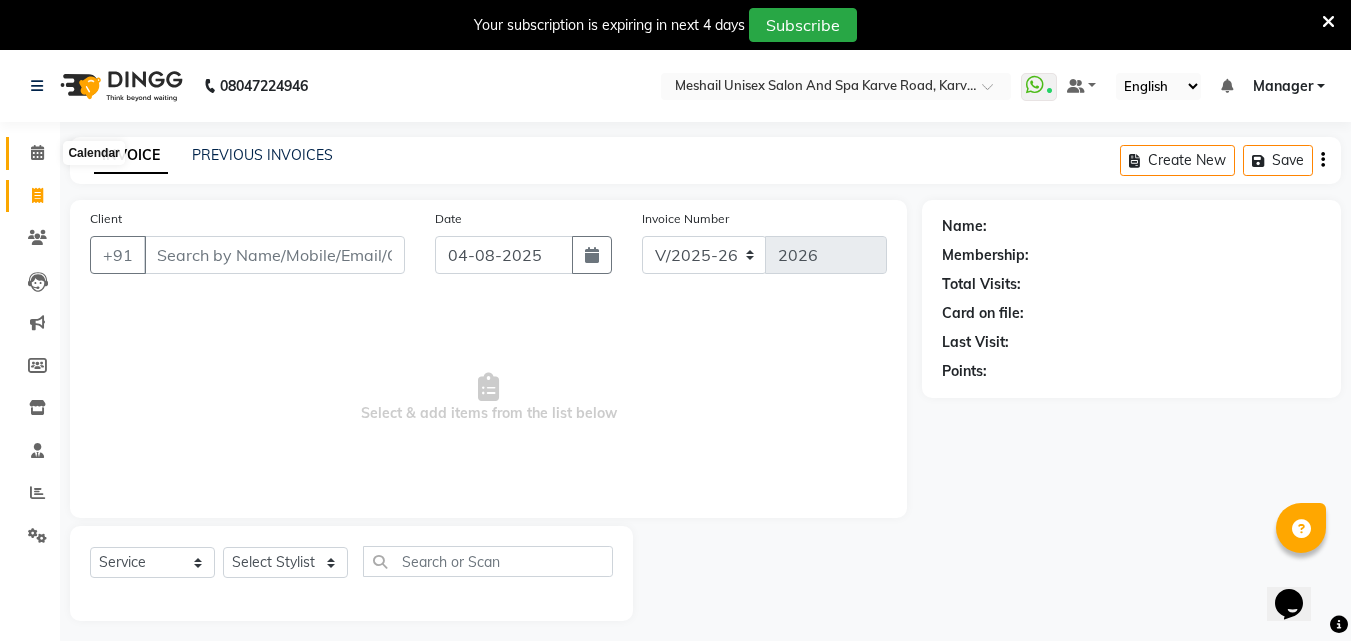 click 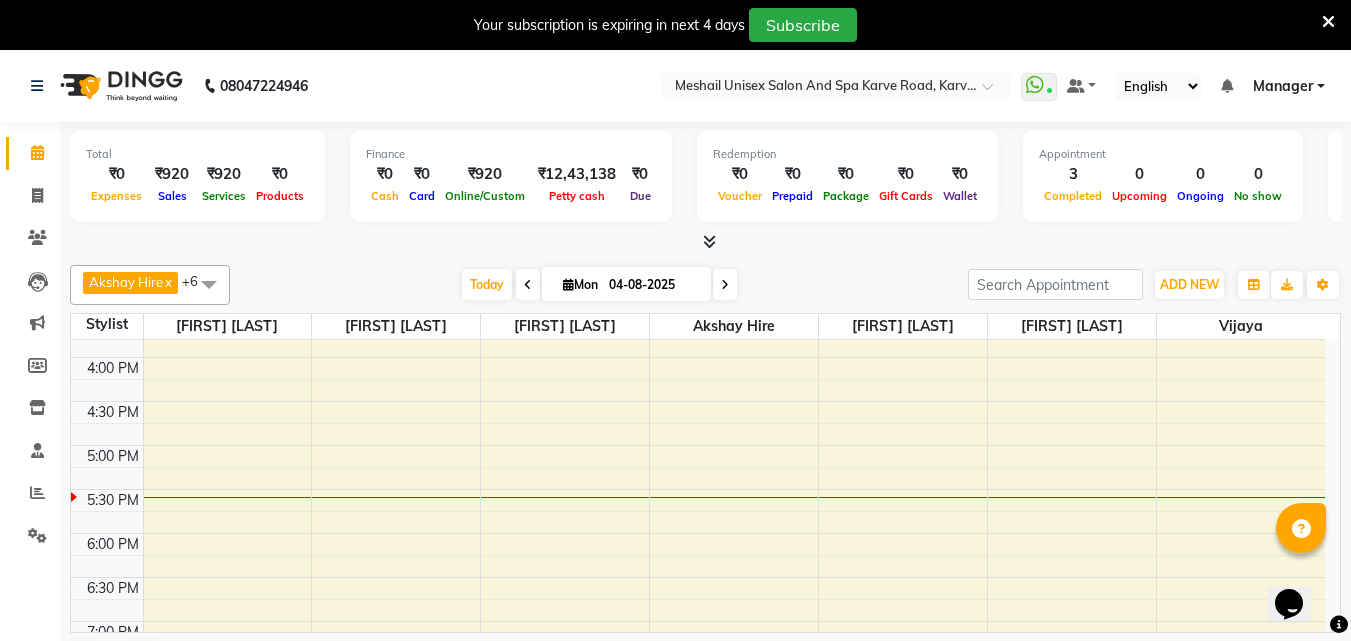 scroll, scrollTop: 700, scrollLeft: 0, axis: vertical 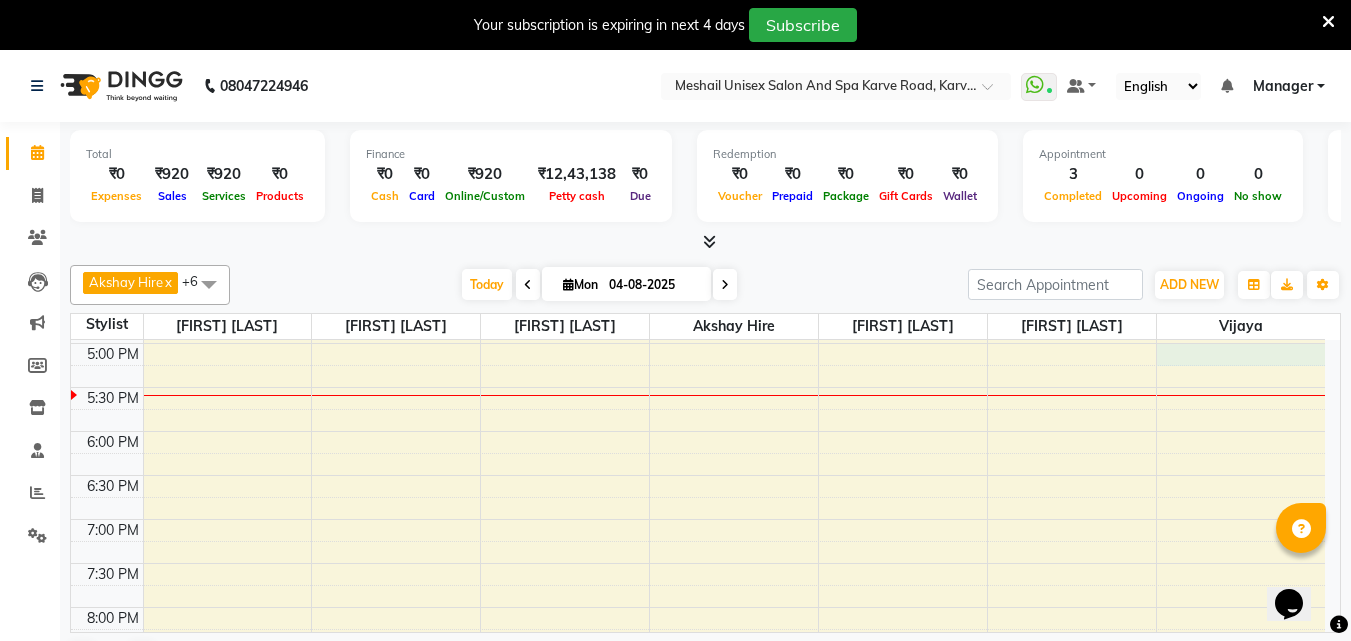click on "9:00 AM 9:30 AM 10:00 AM 10:30 AM 11:00 AM 11:30 AM 12:00 PM 12:30 PM 1:00 PM 1:30 PM 2:00 PM 2:30 PM 3:00 PM 3:30 PM 4:00 PM 4:30 PM 5:00 PM 5:30 PM 6:00 PM 6:30 PM 7:00 PM 7:30 PM 8:00 PM 8:30 PM 9:00 PM 9:30 PM    [FIRST] [LAST], TK01, 11:00 AM-11:30 AM, Hair Styling - Men Beard Trim    [FIRST] [LAST], TK02, 11:45 AM-12:15 PM, Hair Styling - Men Hair Cut With Wash    [FIRST] [LAST], TK03, 01:15 PM-01:45 PM, Threading - Women Eye Brows" at bounding box center (698, 211) 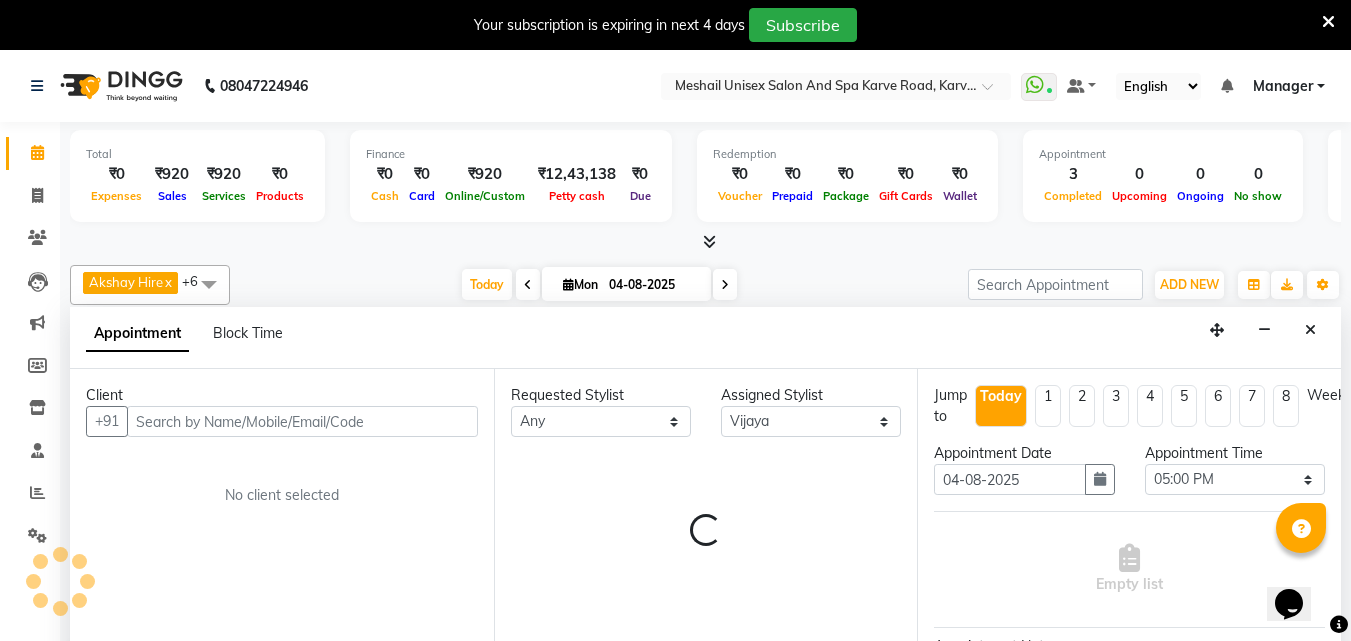 scroll, scrollTop: 51, scrollLeft: 0, axis: vertical 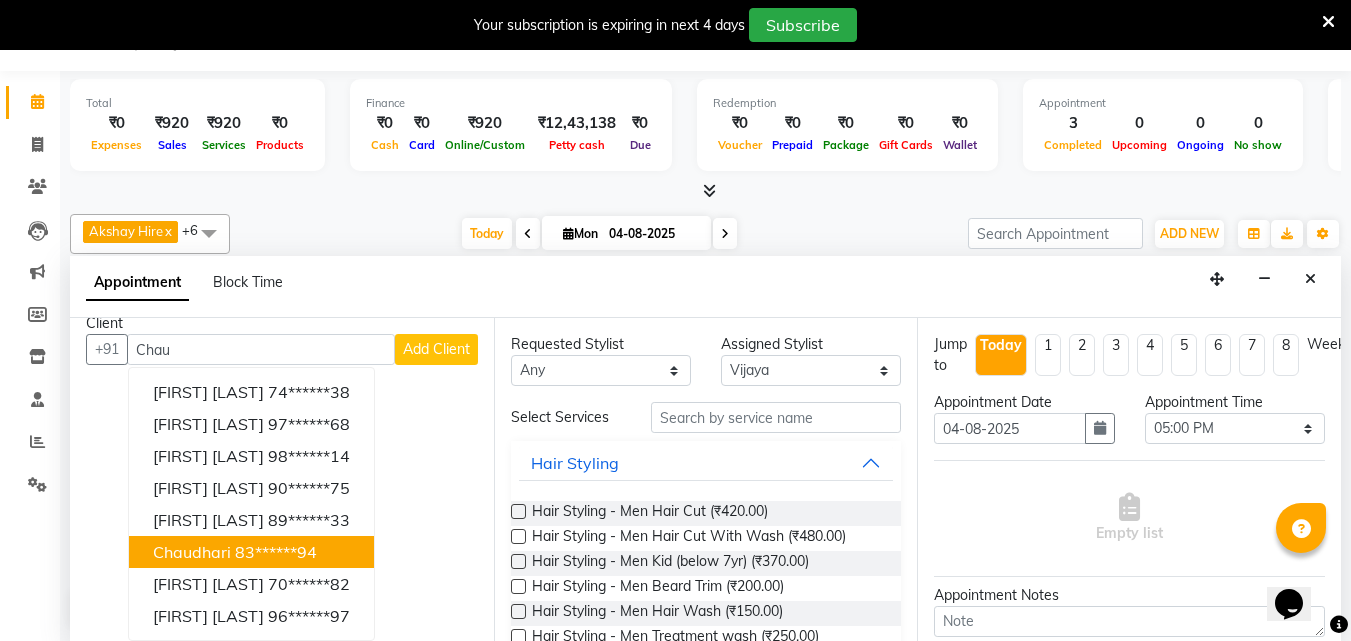 click on "Chaudhari" at bounding box center (192, 552) 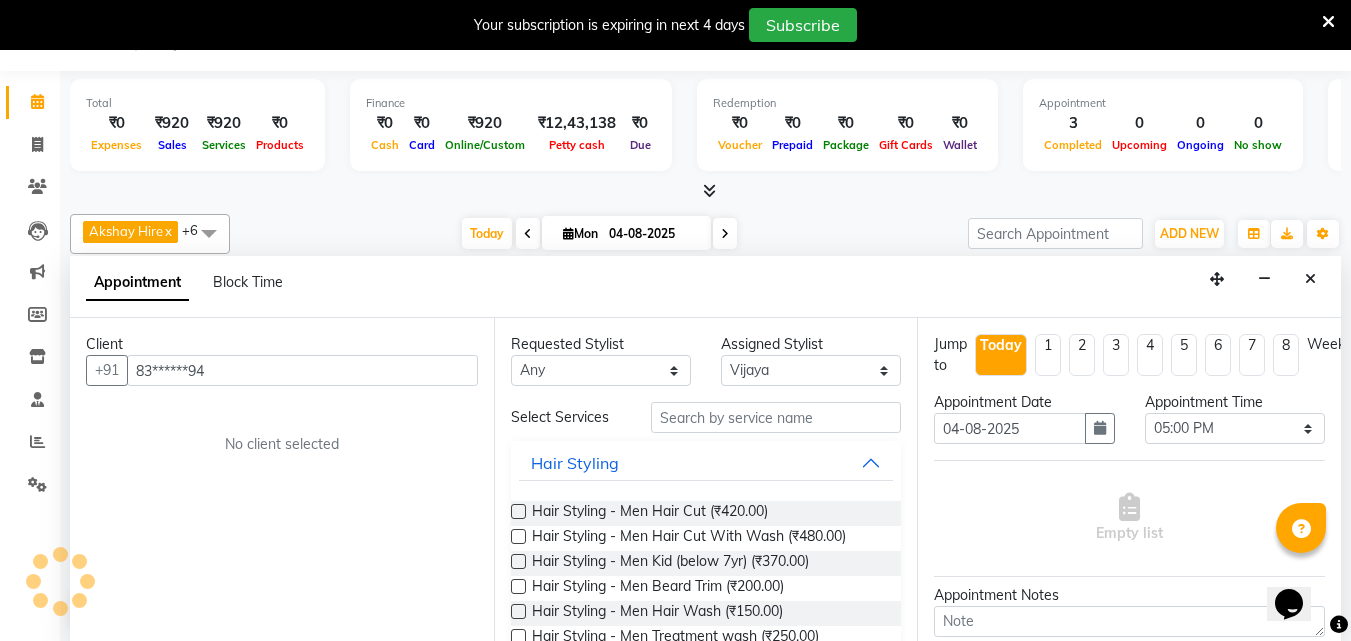 scroll, scrollTop: 0, scrollLeft: 0, axis: both 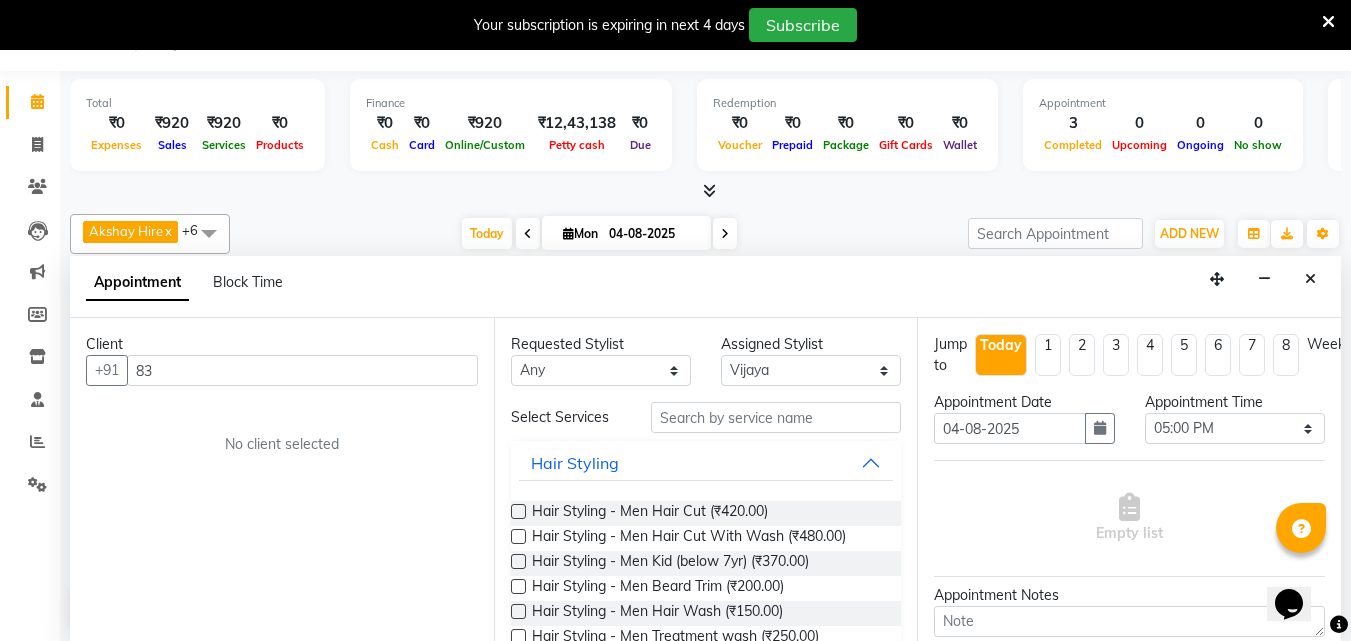 type on "8" 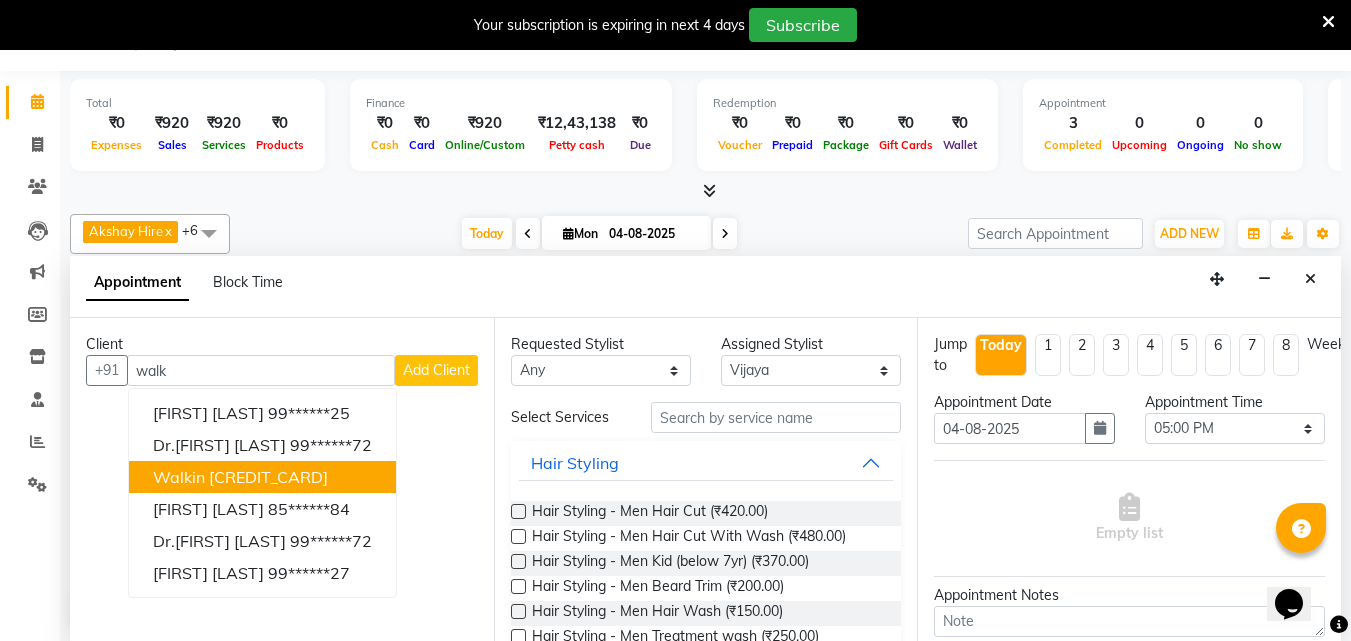 click on "[CREDIT_CARD]" at bounding box center (268, 477) 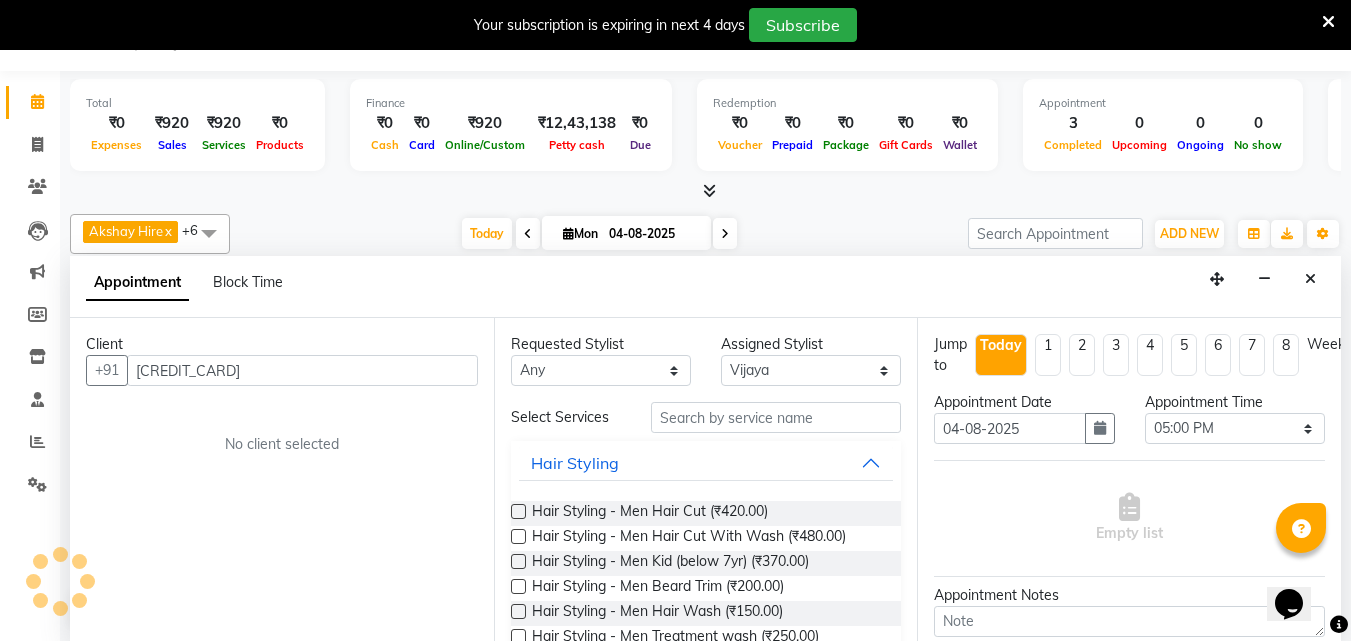type on "[CREDIT_CARD]" 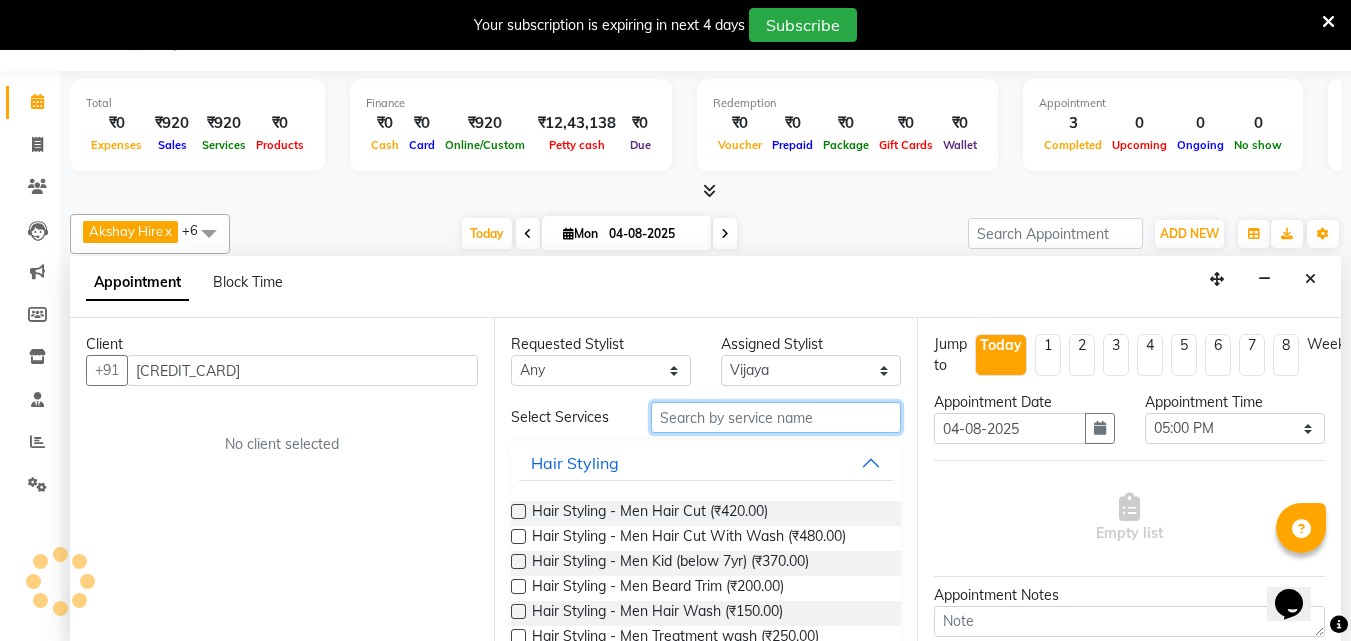 click at bounding box center (776, 417) 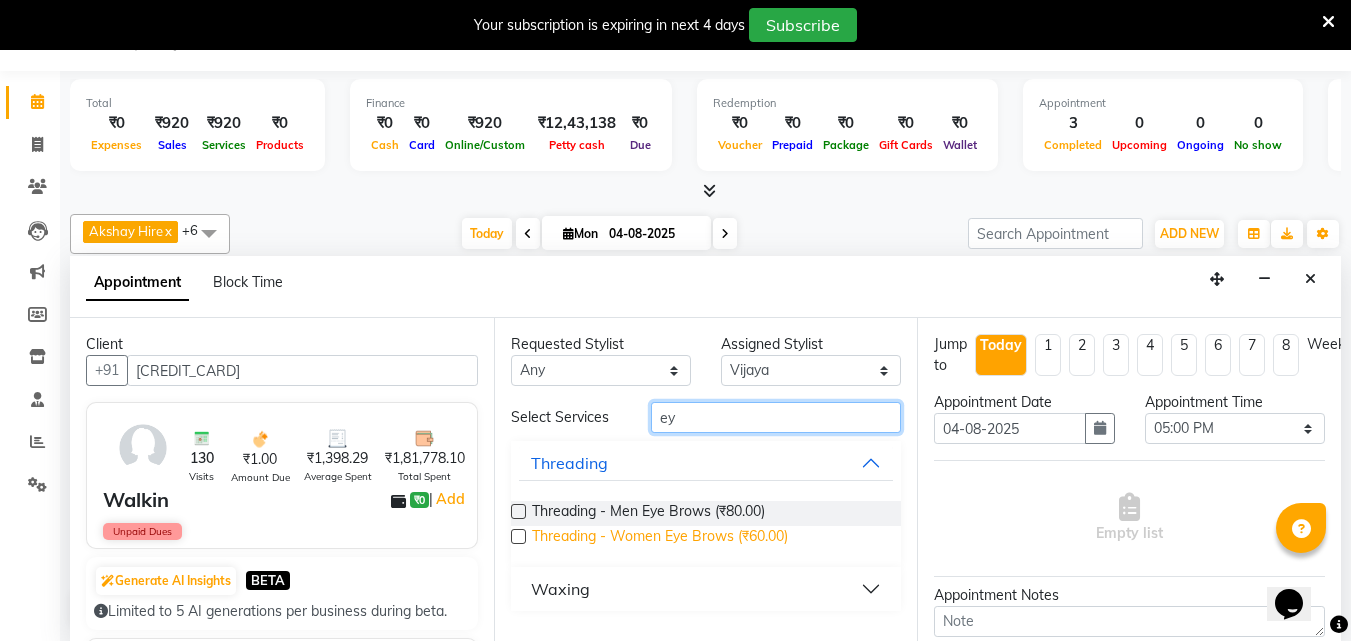 type on "ey" 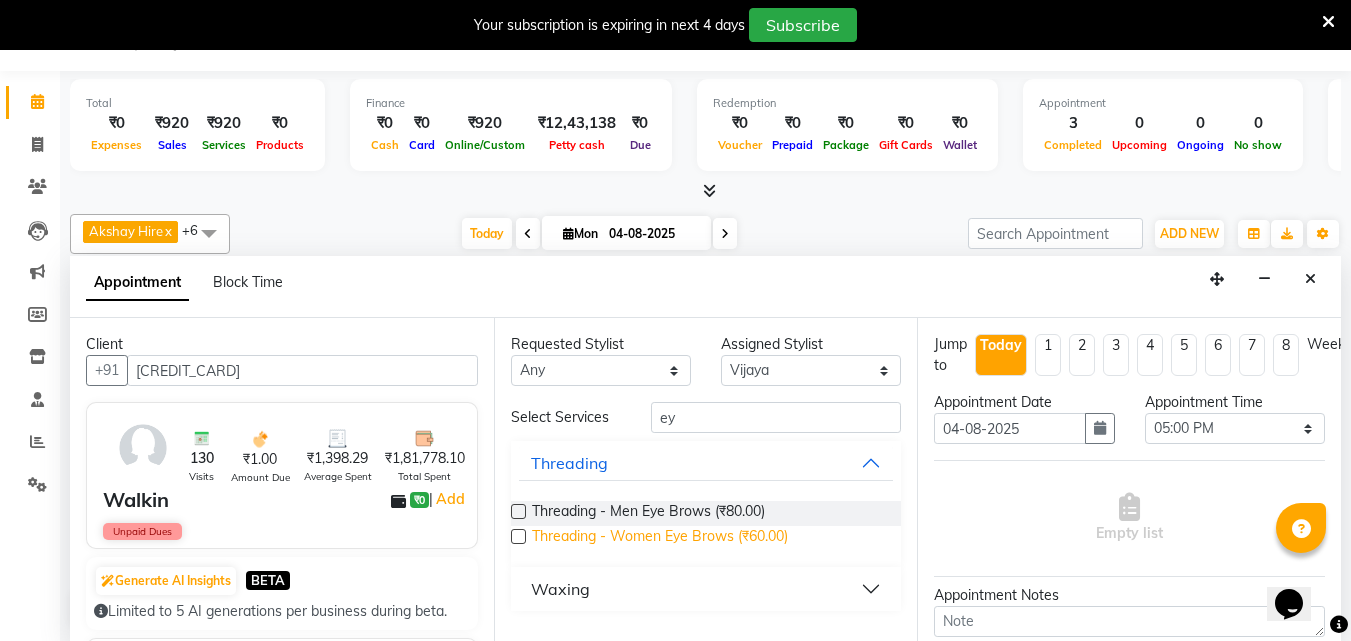 click on "Threading - Women Eye Brows (₹60.00)" at bounding box center (660, 538) 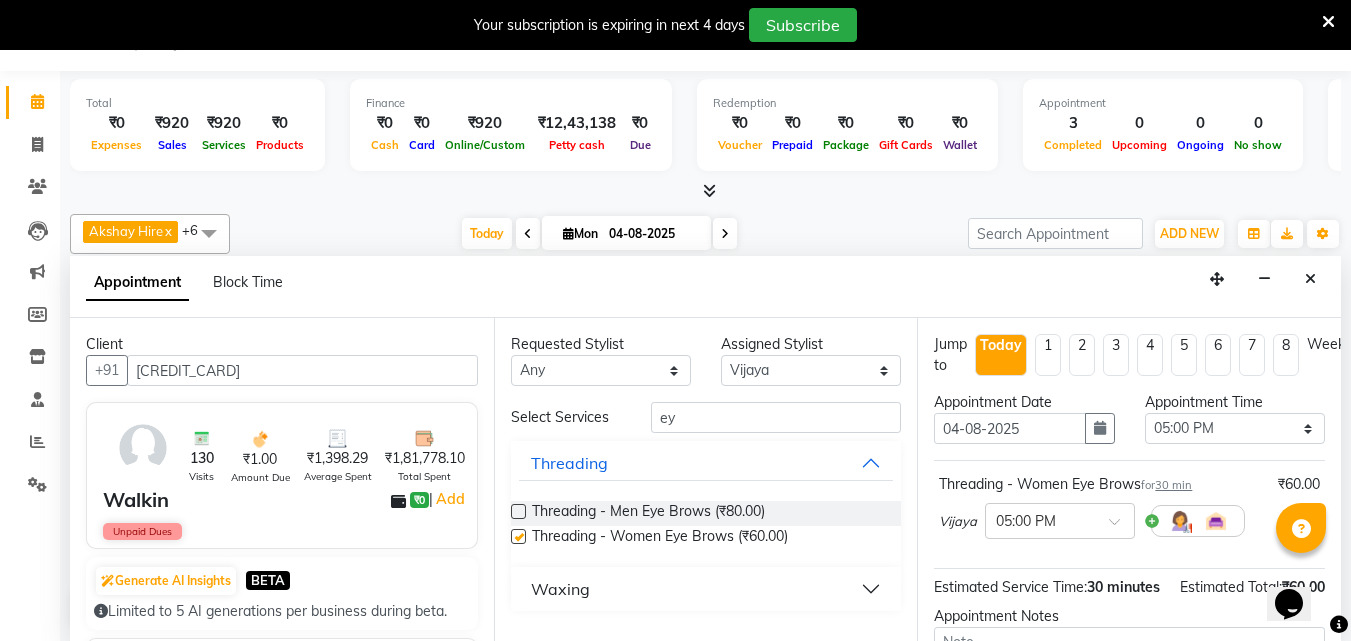 checkbox on "false" 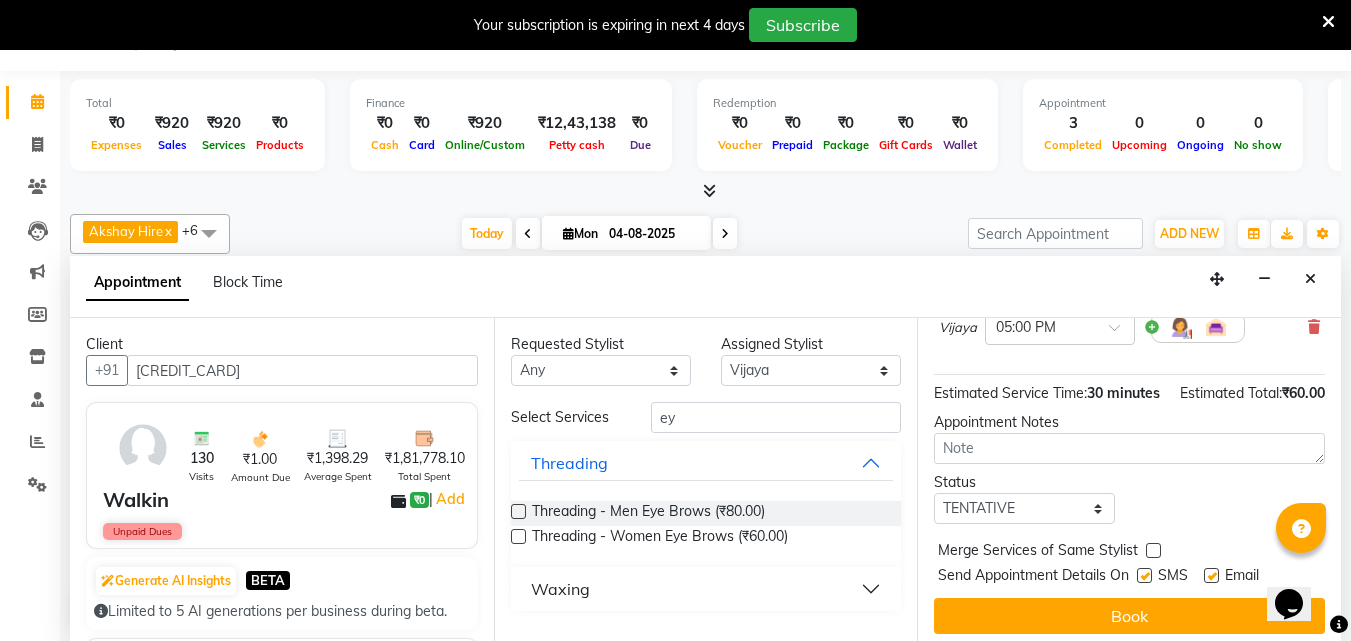scroll, scrollTop: 239, scrollLeft: 0, axis: vertical 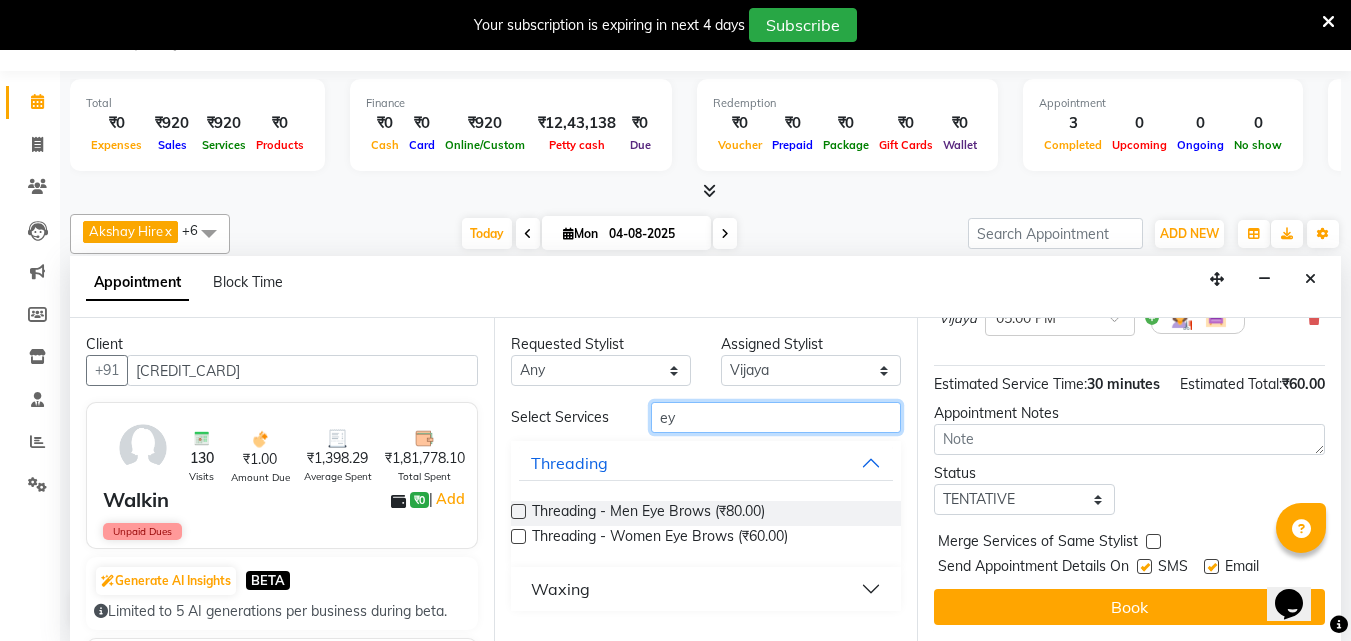 click on "ey" at bounding box center [776, 417] 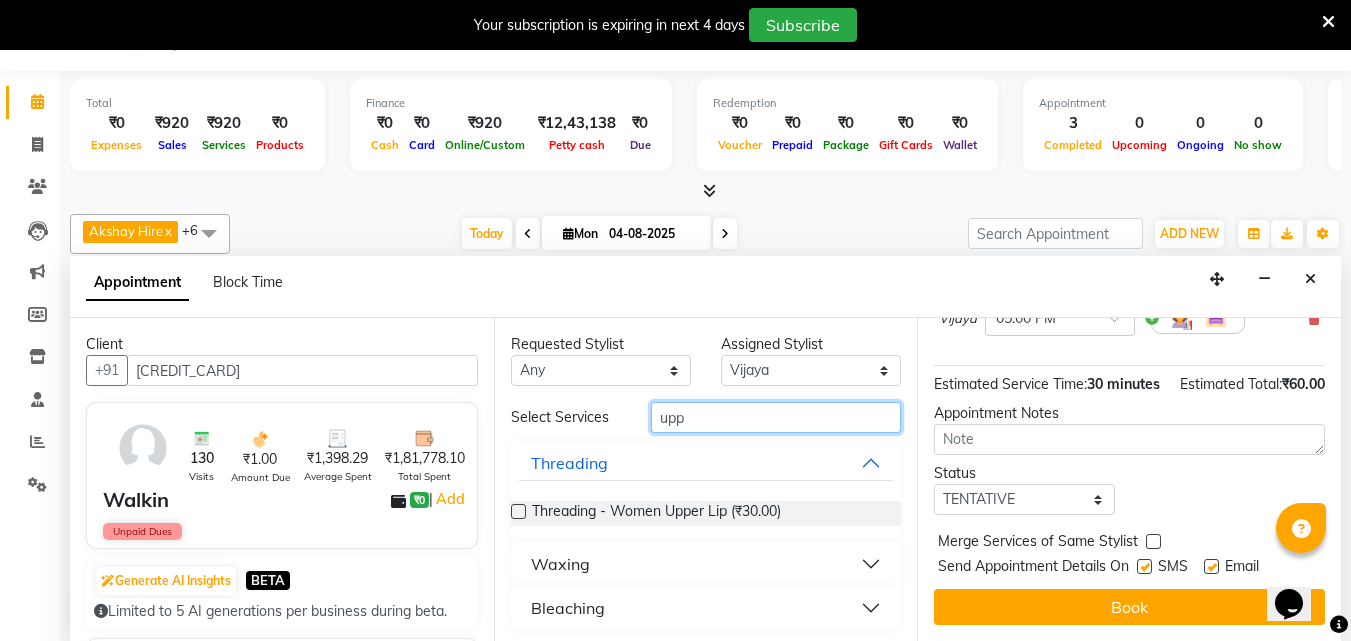 type on "upp" 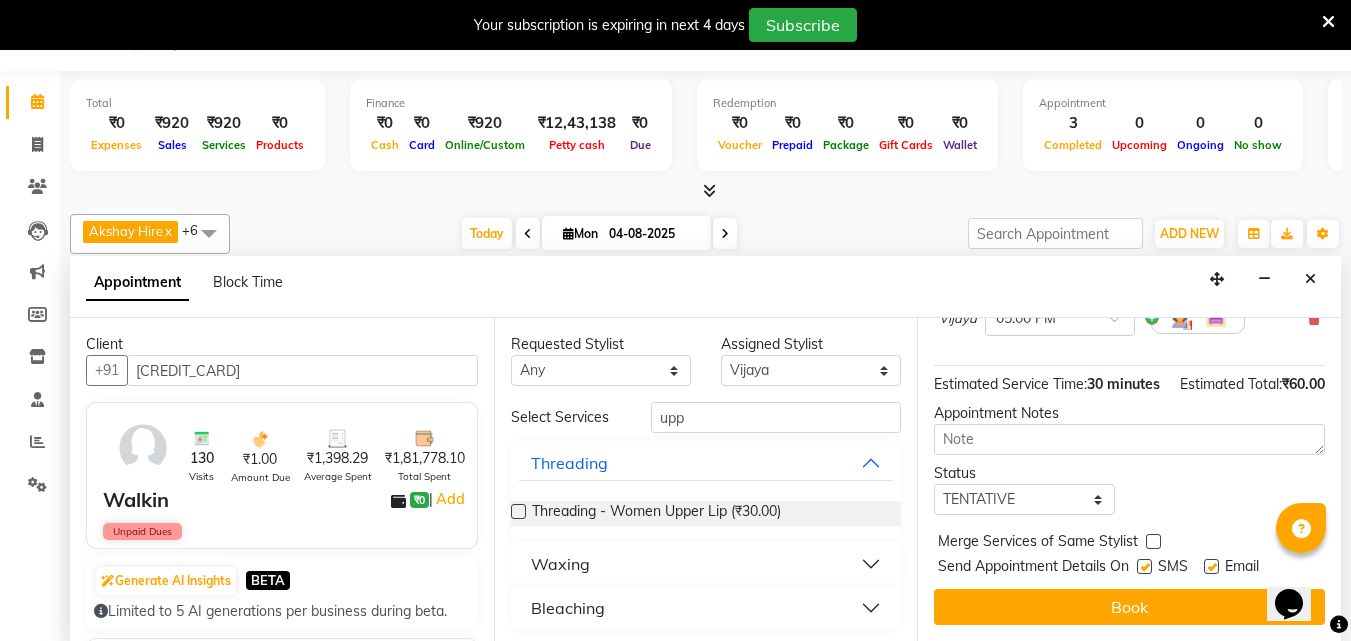 click on "Waxing" at bounding box center (706, 564) 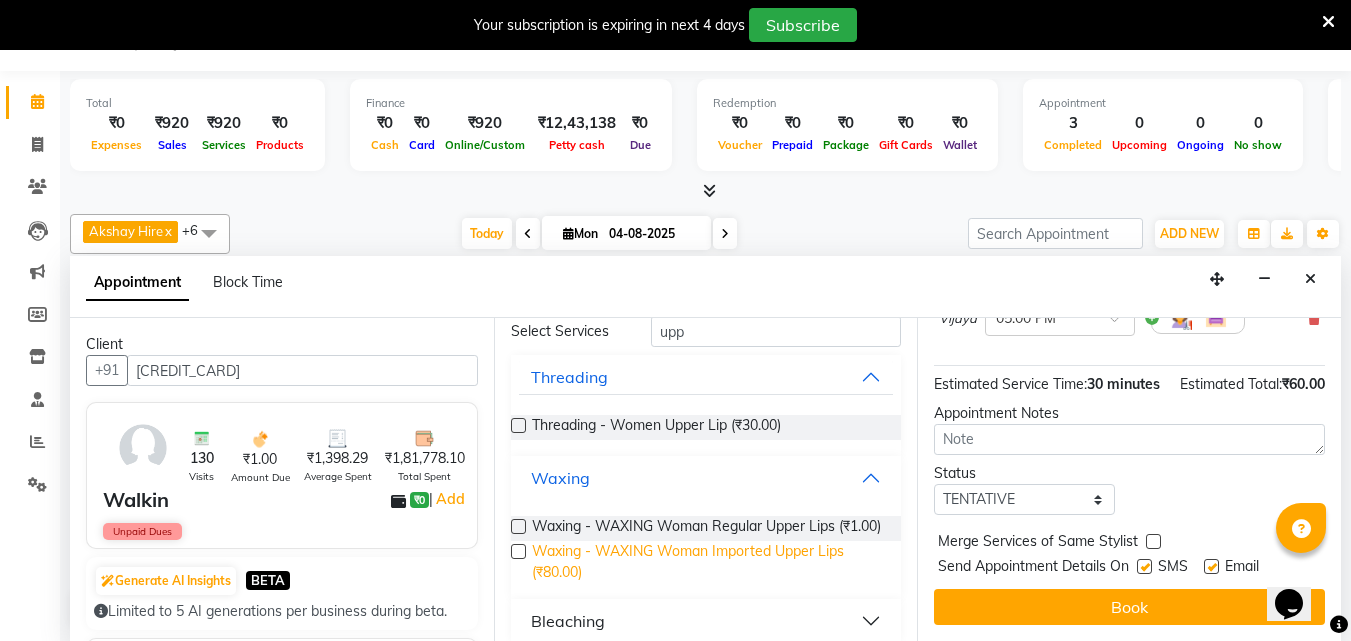 scroll, scrollTop: 115, scrollLeft: 0, axis: vertical 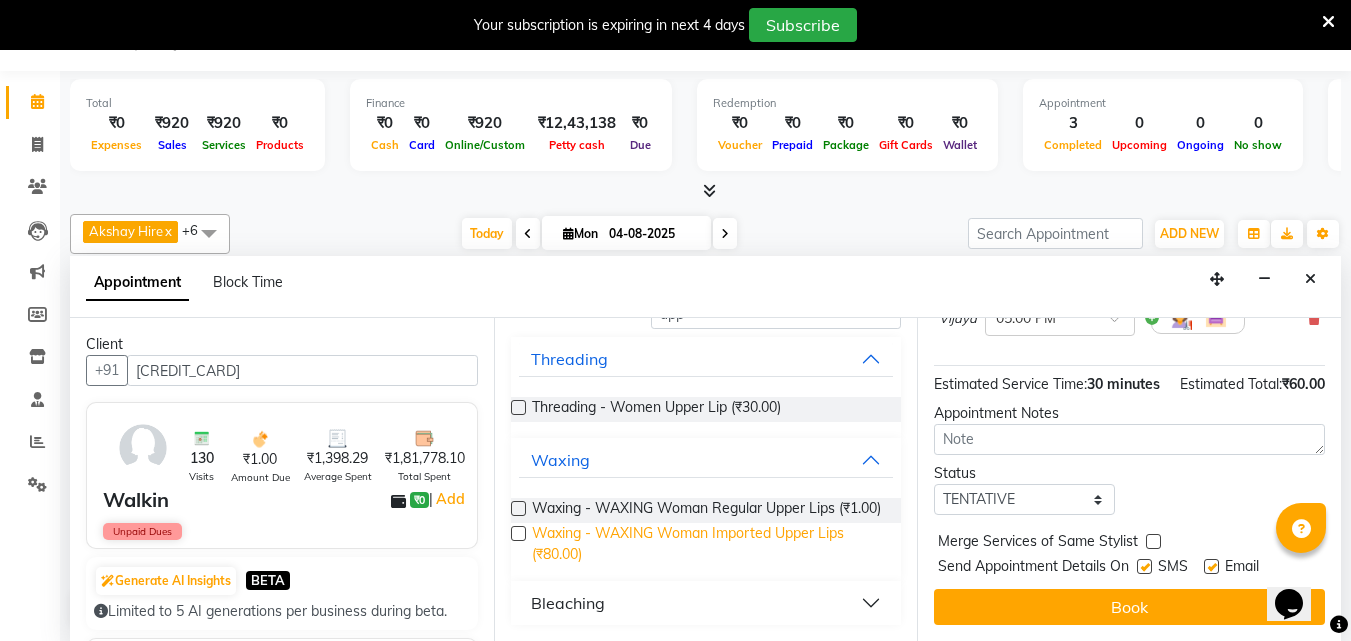click on "Waxing - WAXING Woman Imported Upper Lips (₹80.00)" at bounding box center [709, 544] 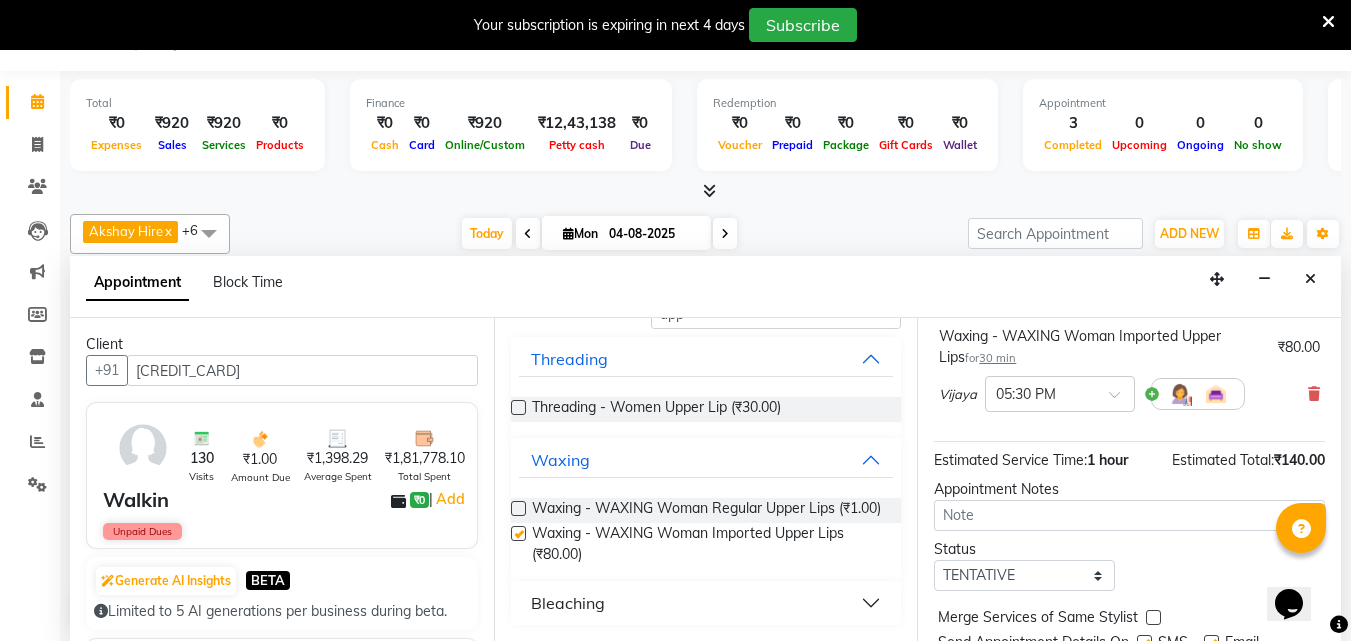 checkbox on "false" 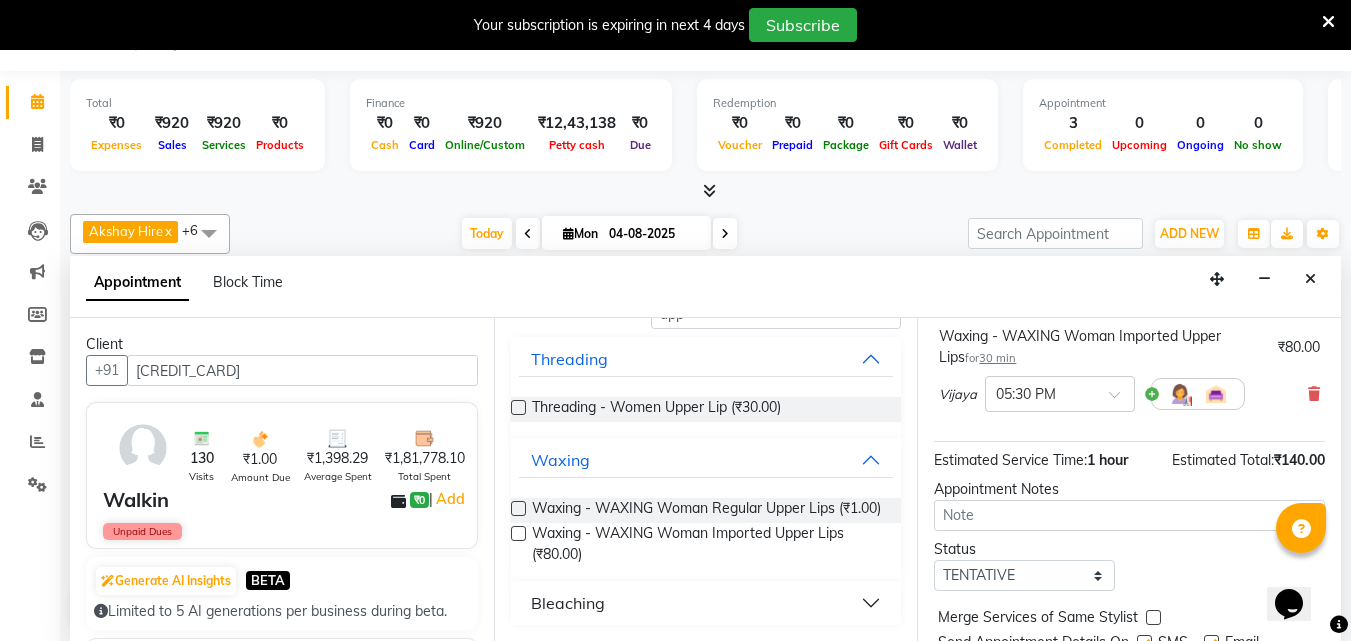 scroll, scrollTop: 330, scrollLeft: 0, axis: vertical 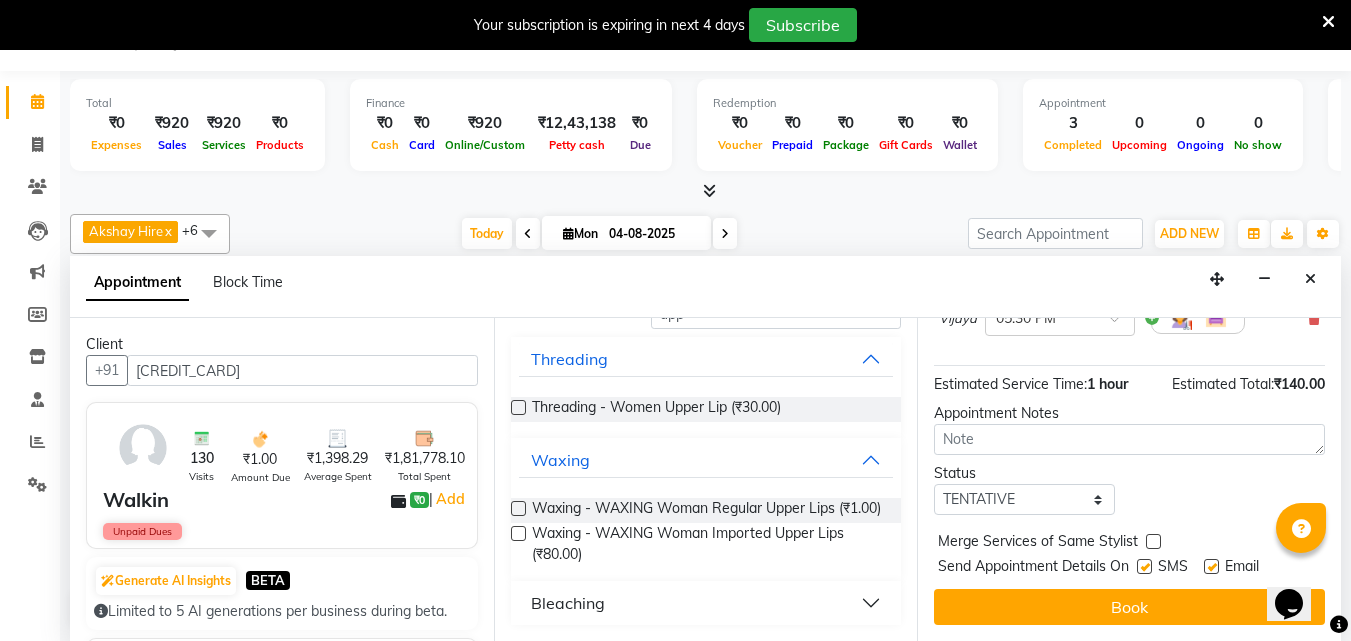 click at bounding box center [1144, 566] 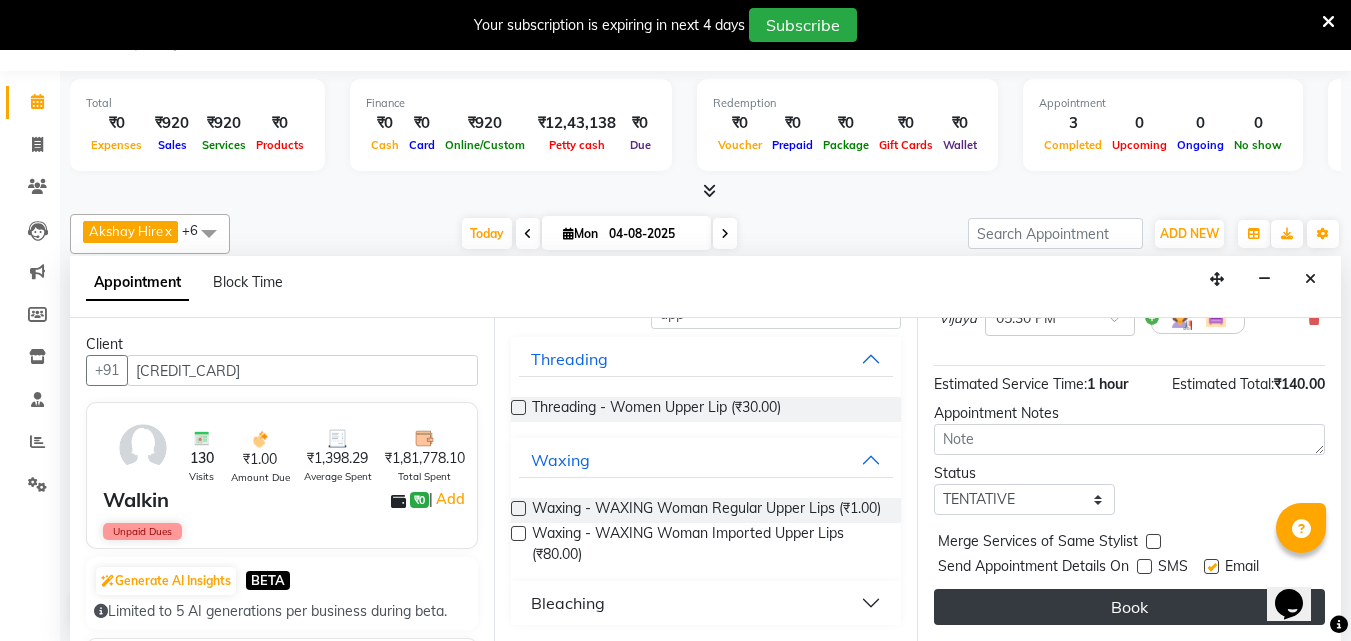 click on "Book" at bounding box center (1129, 607) 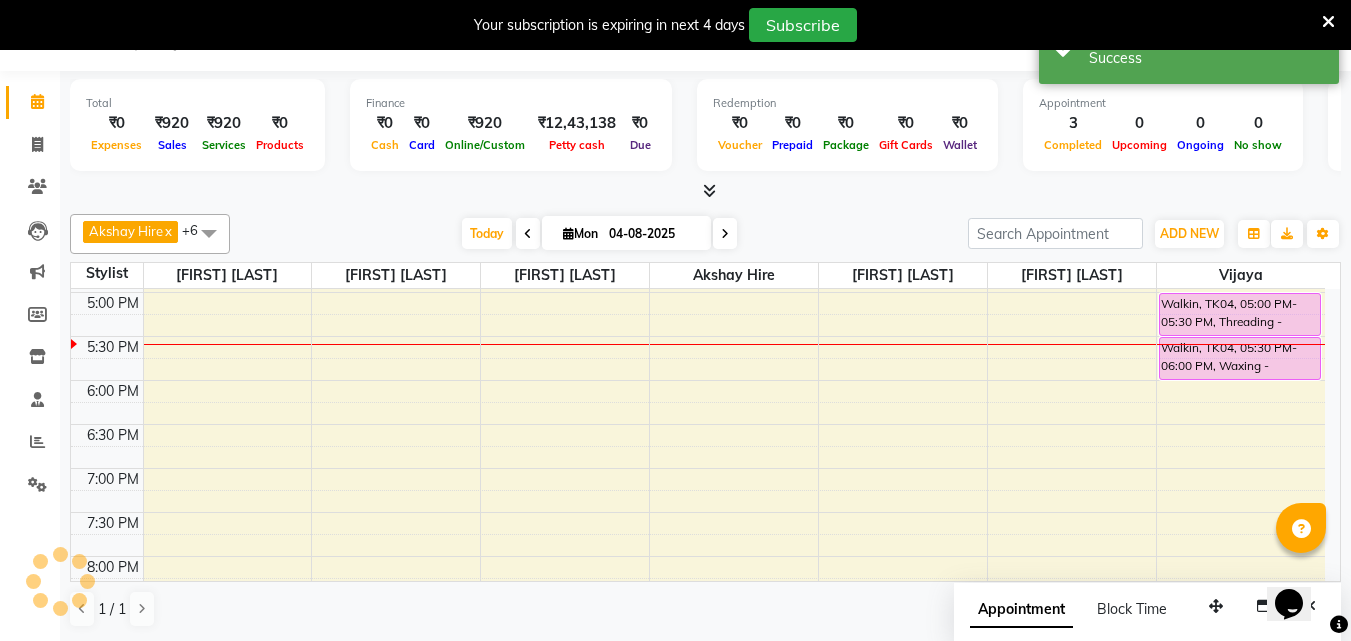scroll, scrollTop: 0, scrollLeft: 0, axis: both 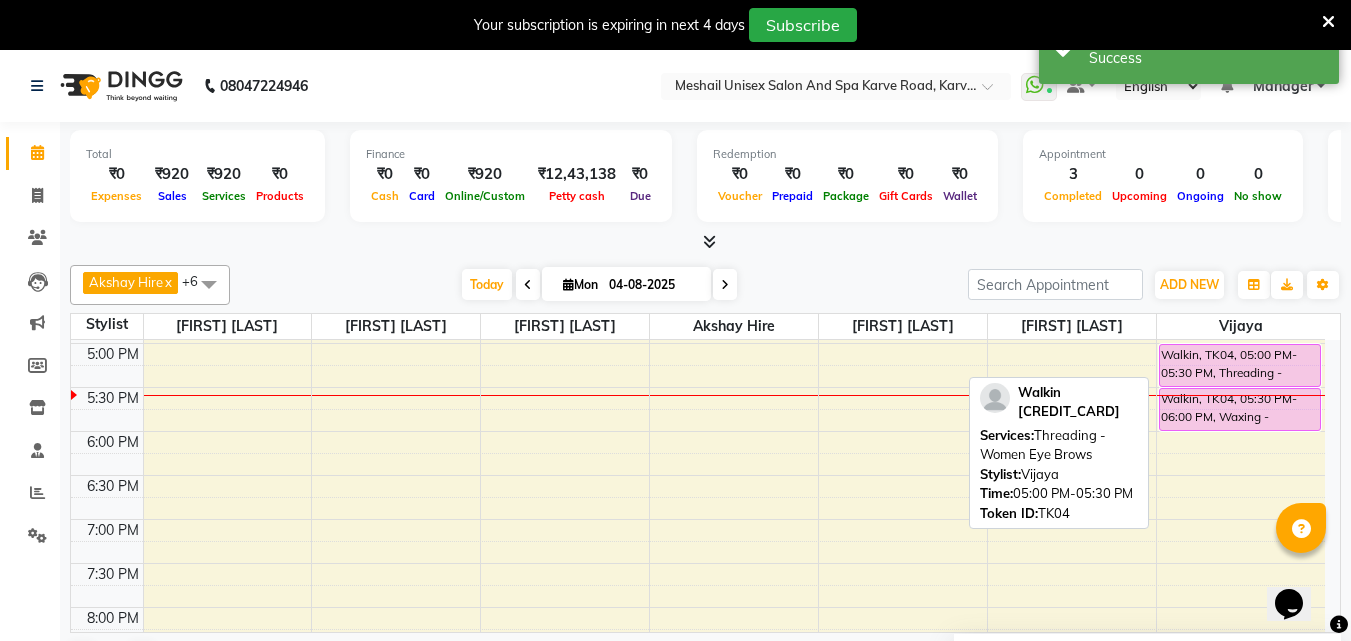 click on "Walkin, TK04, 05:00 PM-05:30 PM, Threading - Women Eye Brows" at bounding box center (1240, 365) 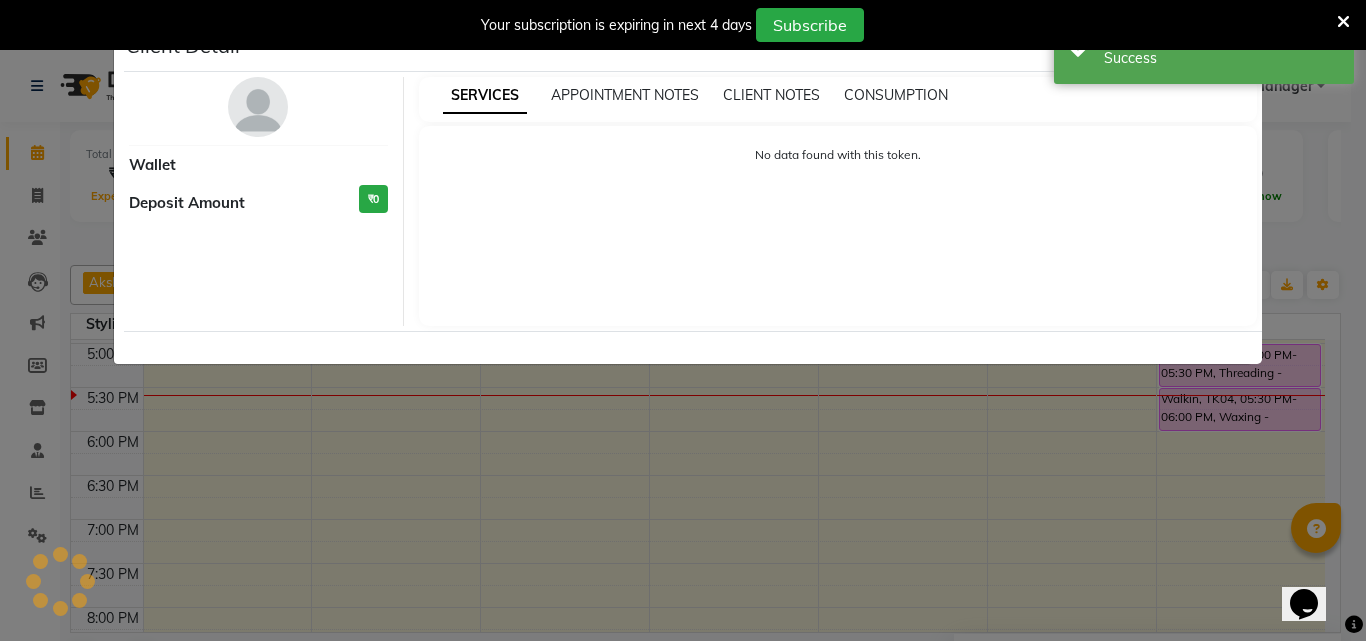 select on "7" 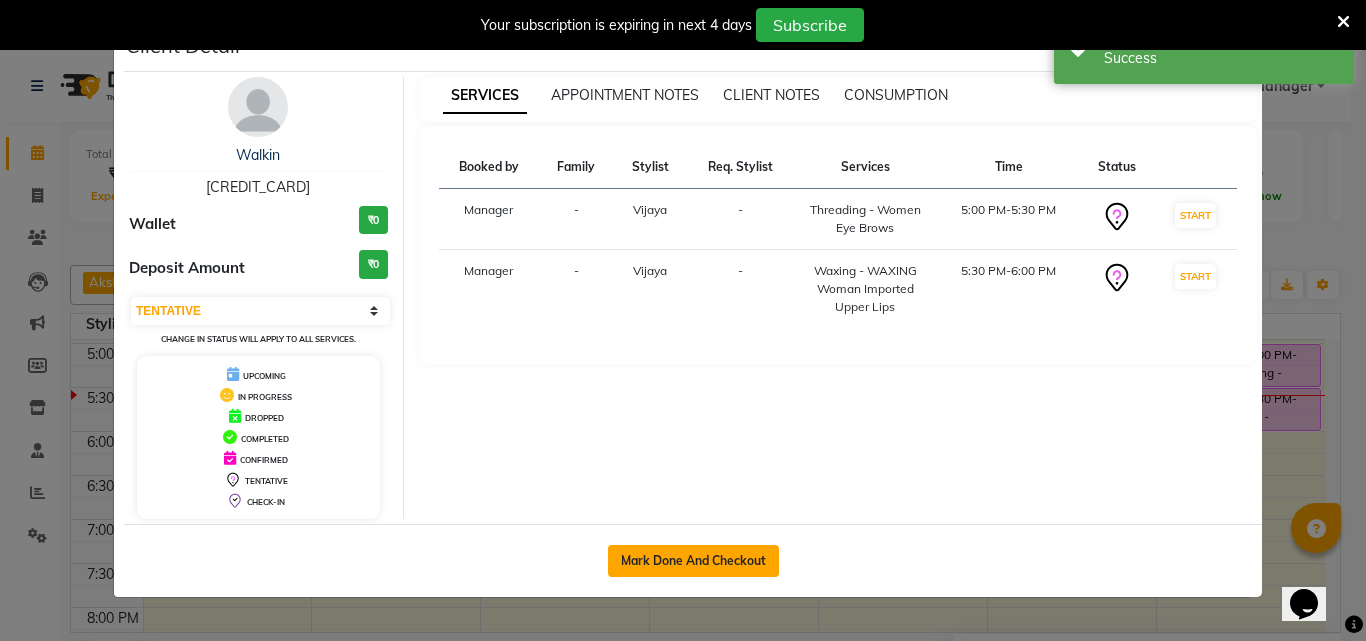 click on "Mark Done And Checkout" 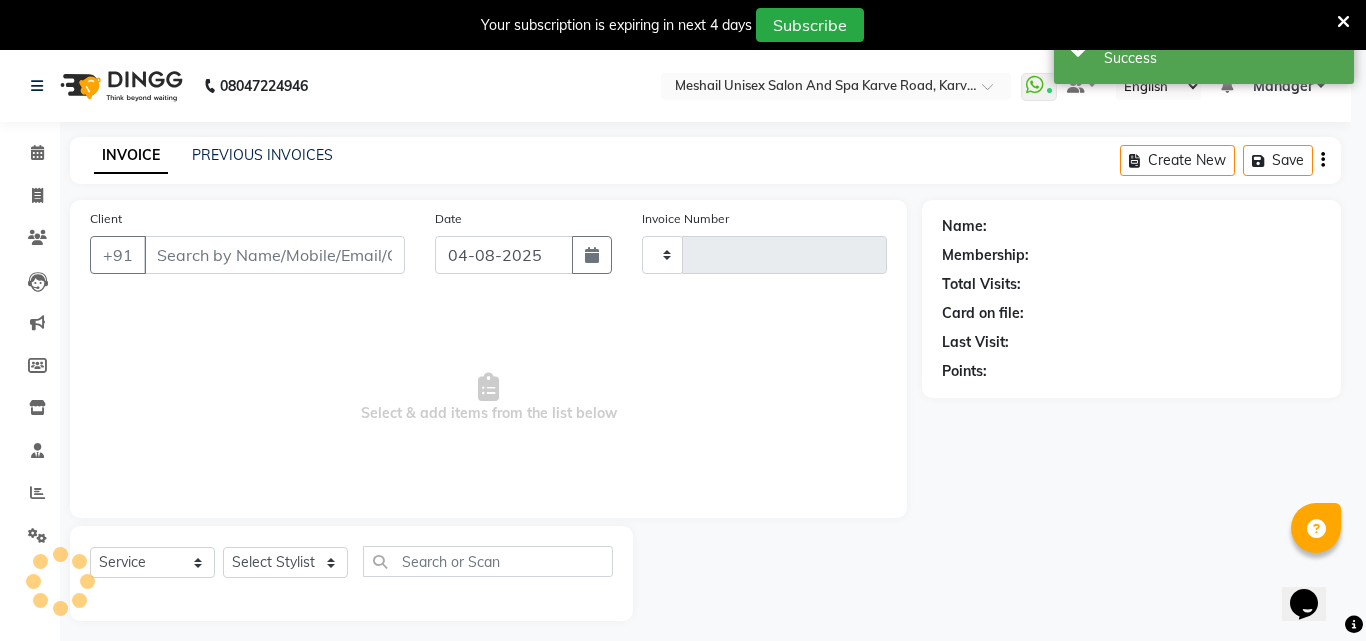 type on "2026" 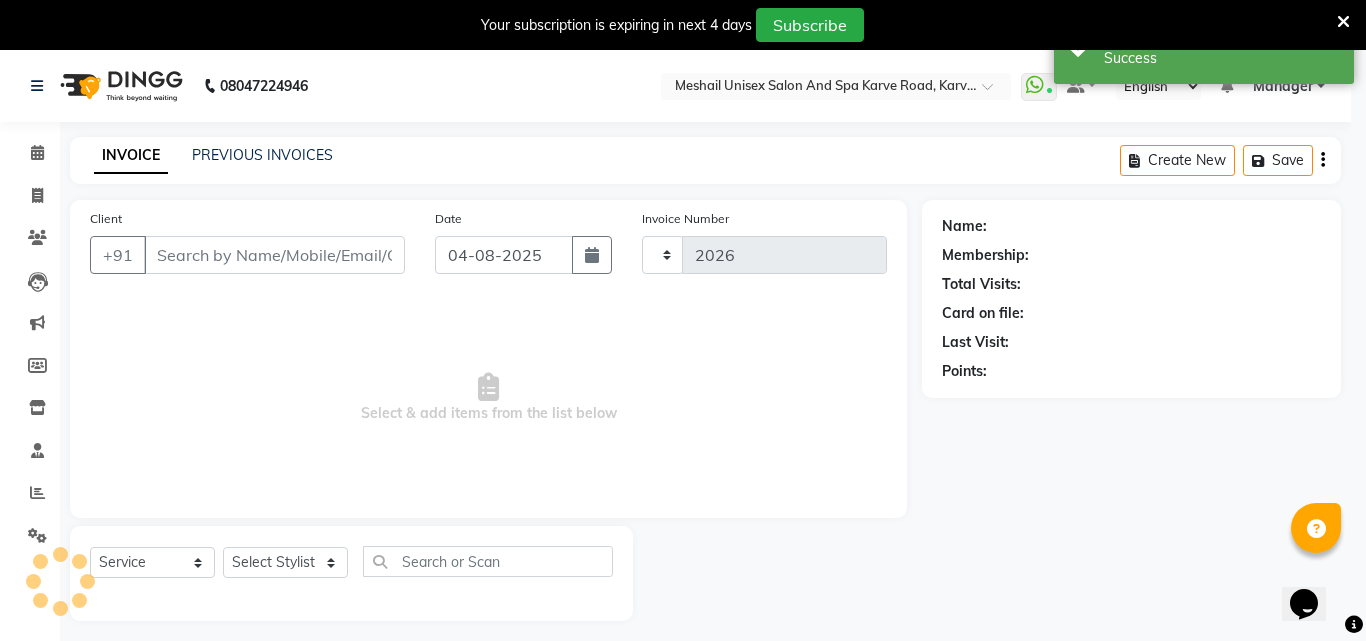 select on "6713" 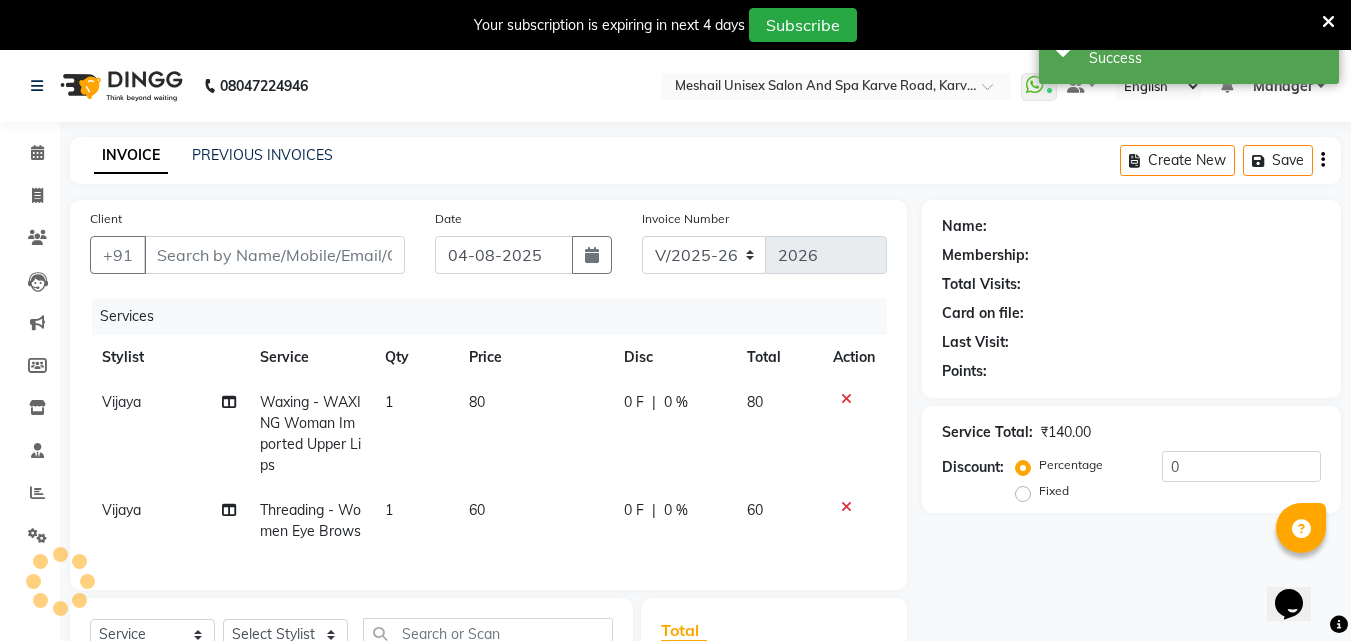 type on "[CREDIT_CARD]" 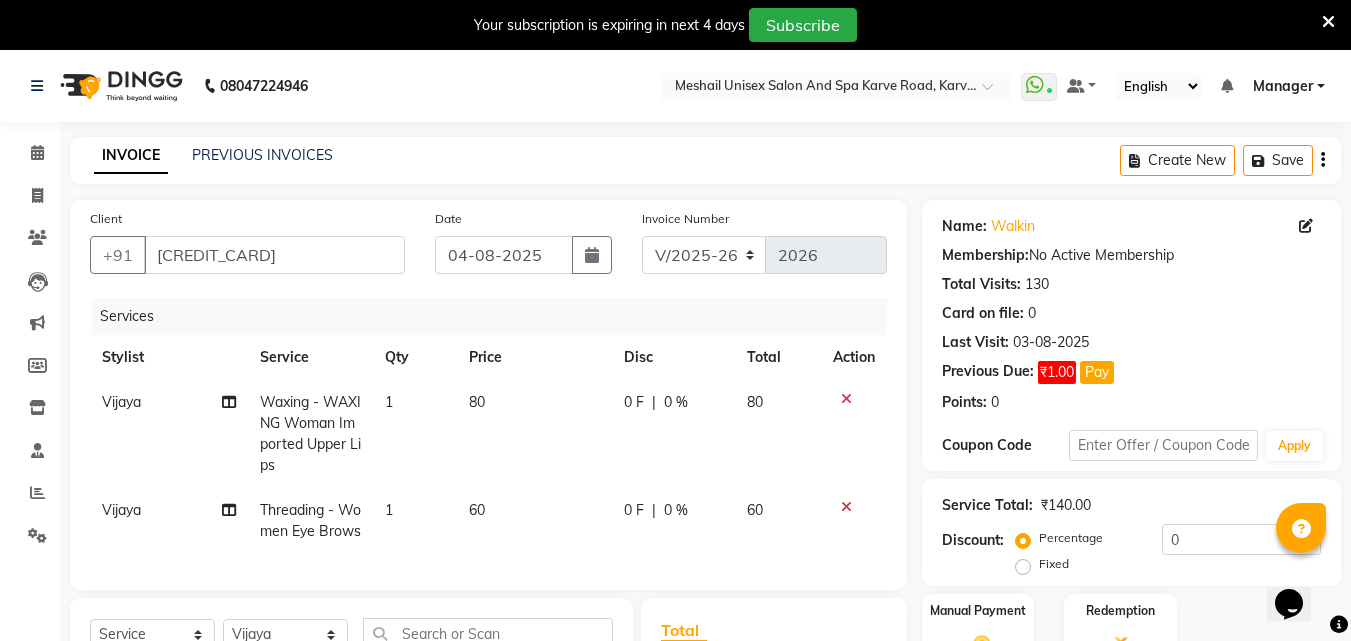 click on "60" 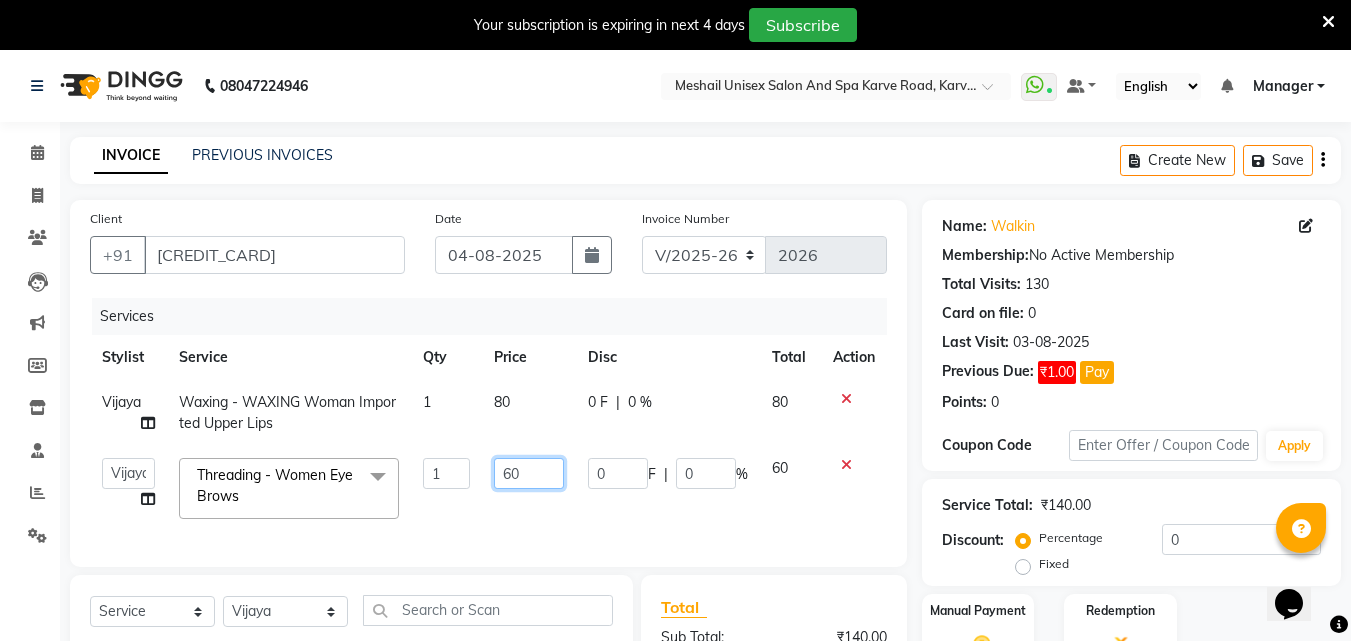 click on "60" 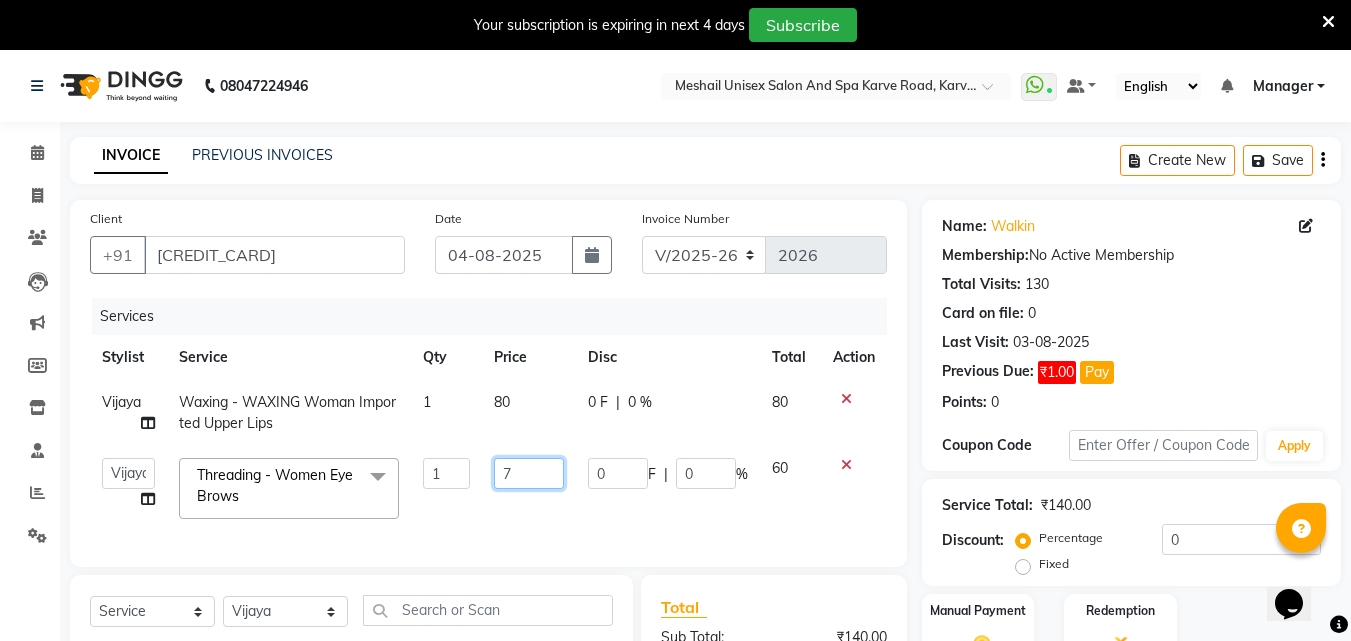 type on "70" 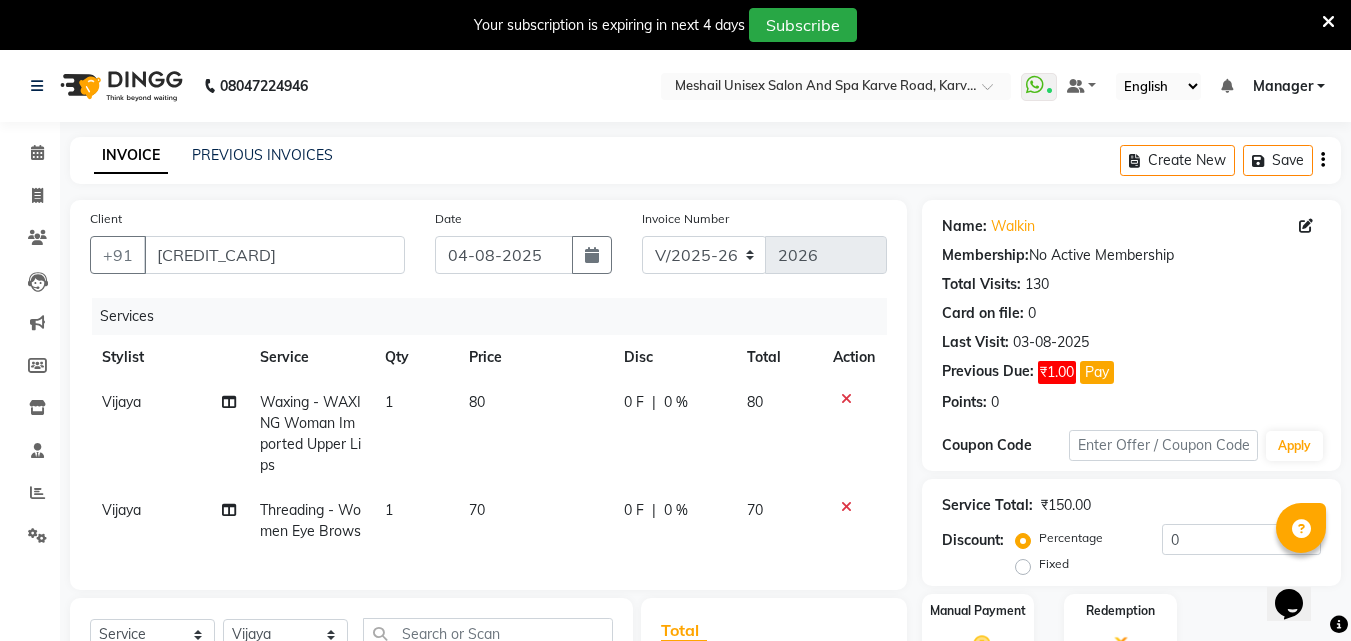 click on "0 F | 0 %" 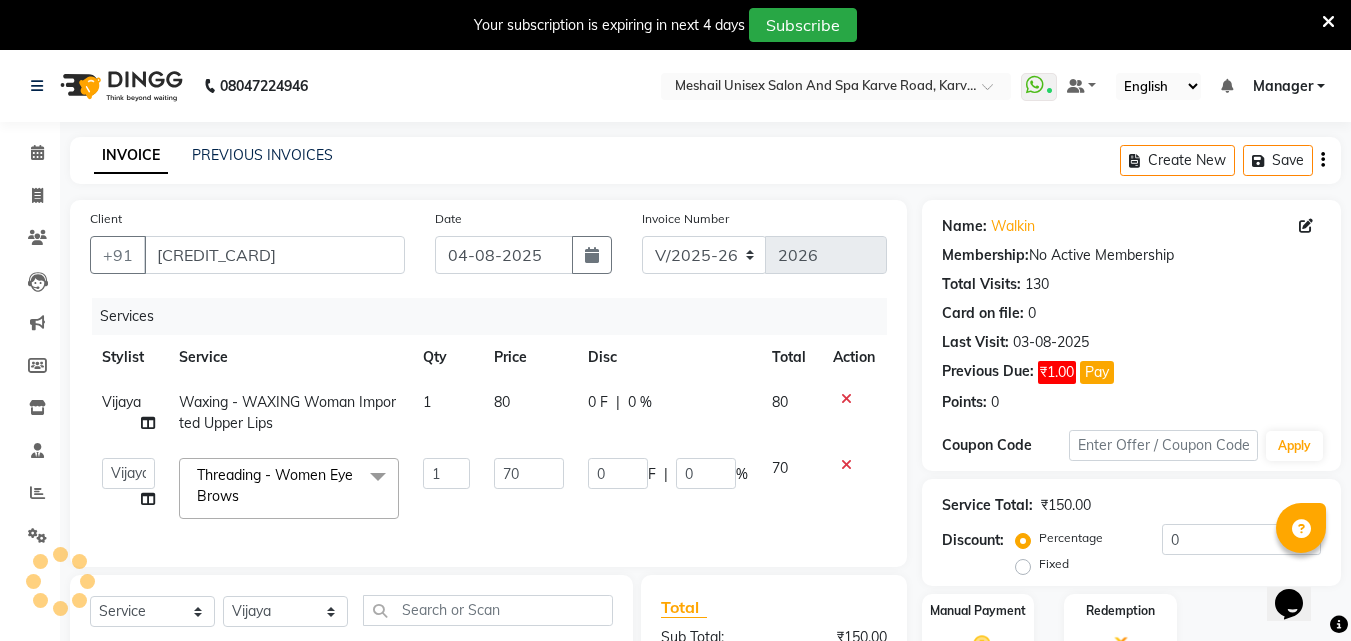 scroll, scrollTop: 274, scrollLeft: 0, axis: vertical 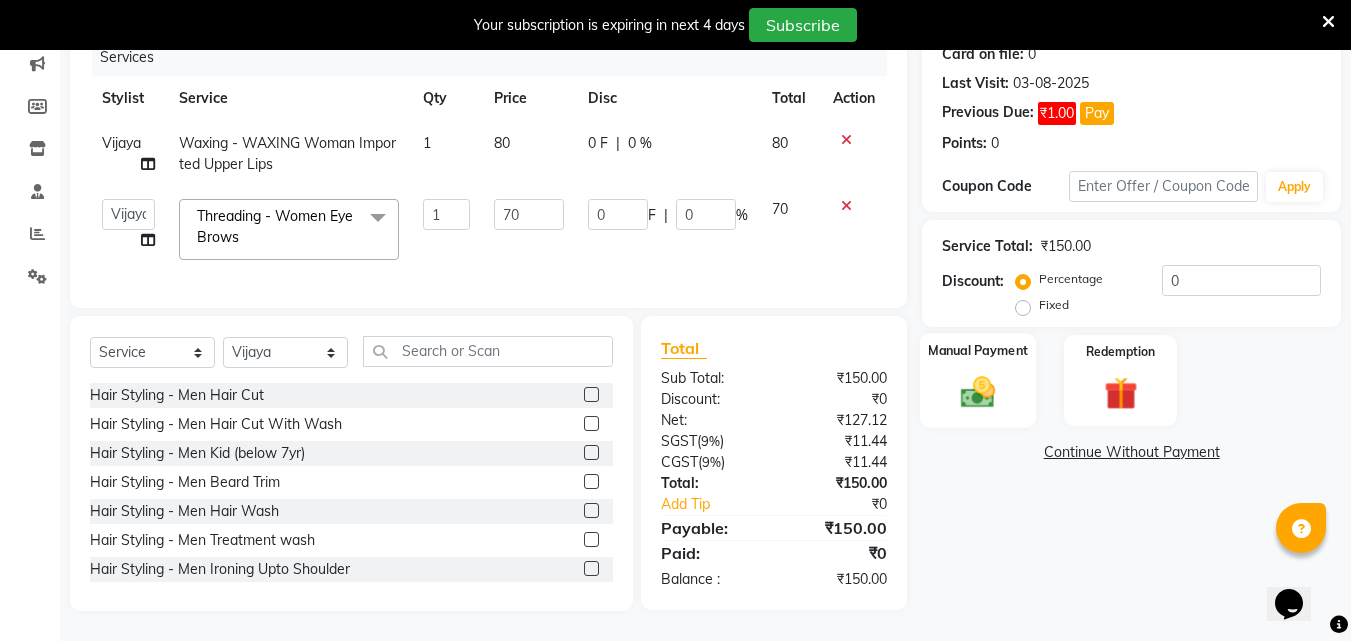 click on "Manual Payment" 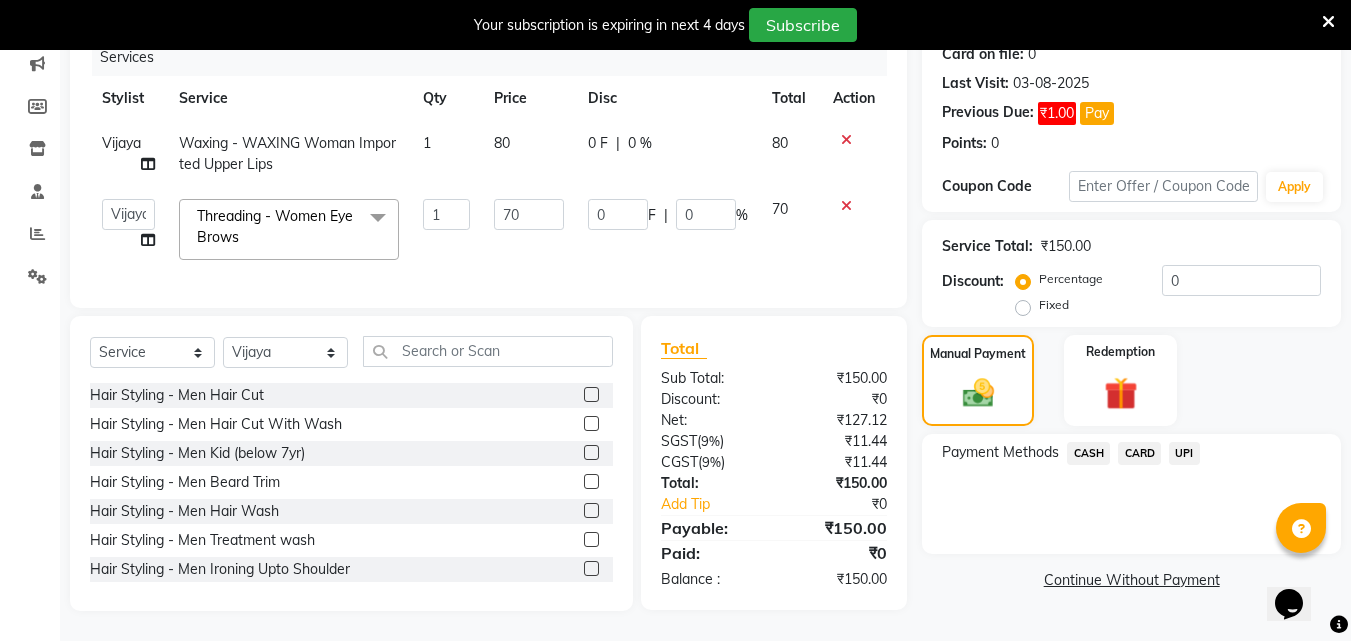 click on "UPI" 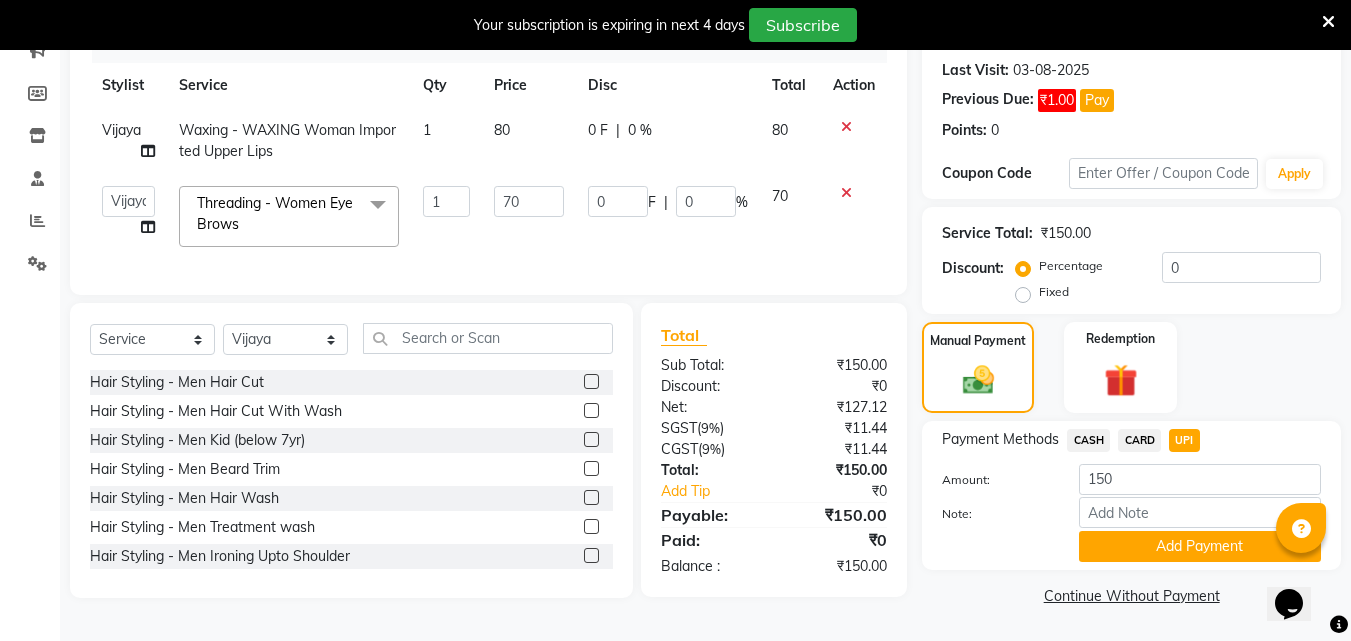 click on "CASH" 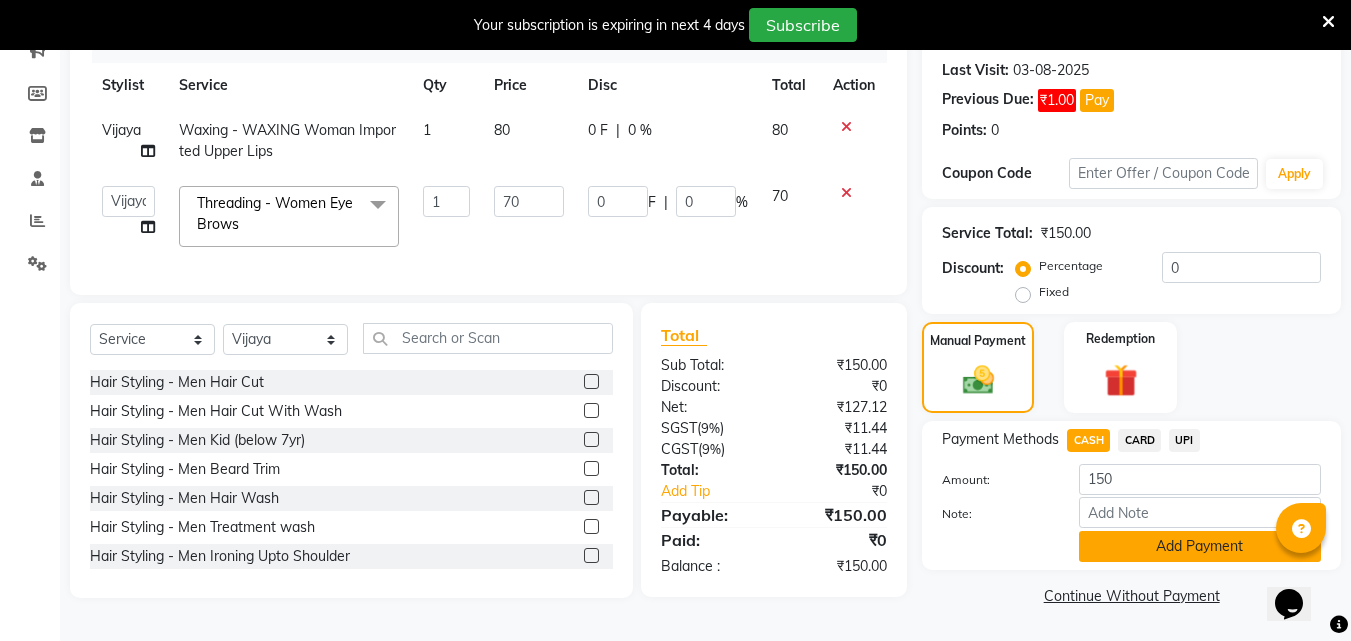 click on "Add Payment" 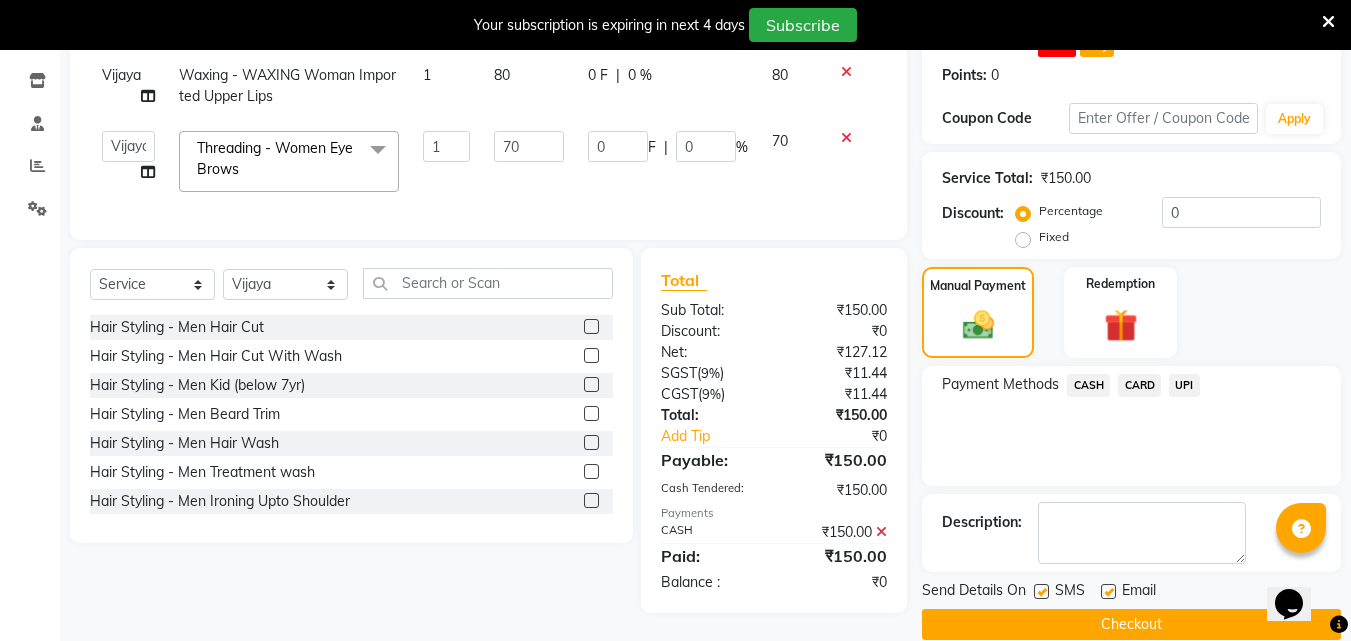 scroll, scrollTop: 356, scrollLeft: 0, axis: vertical 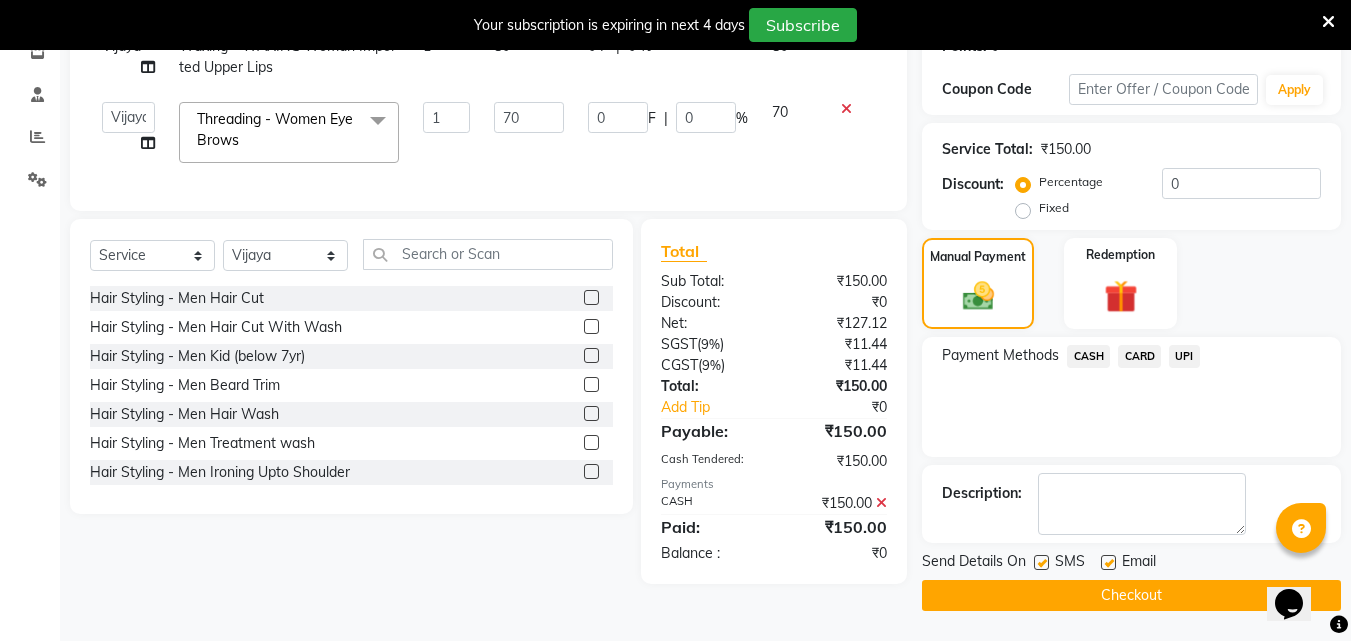 click 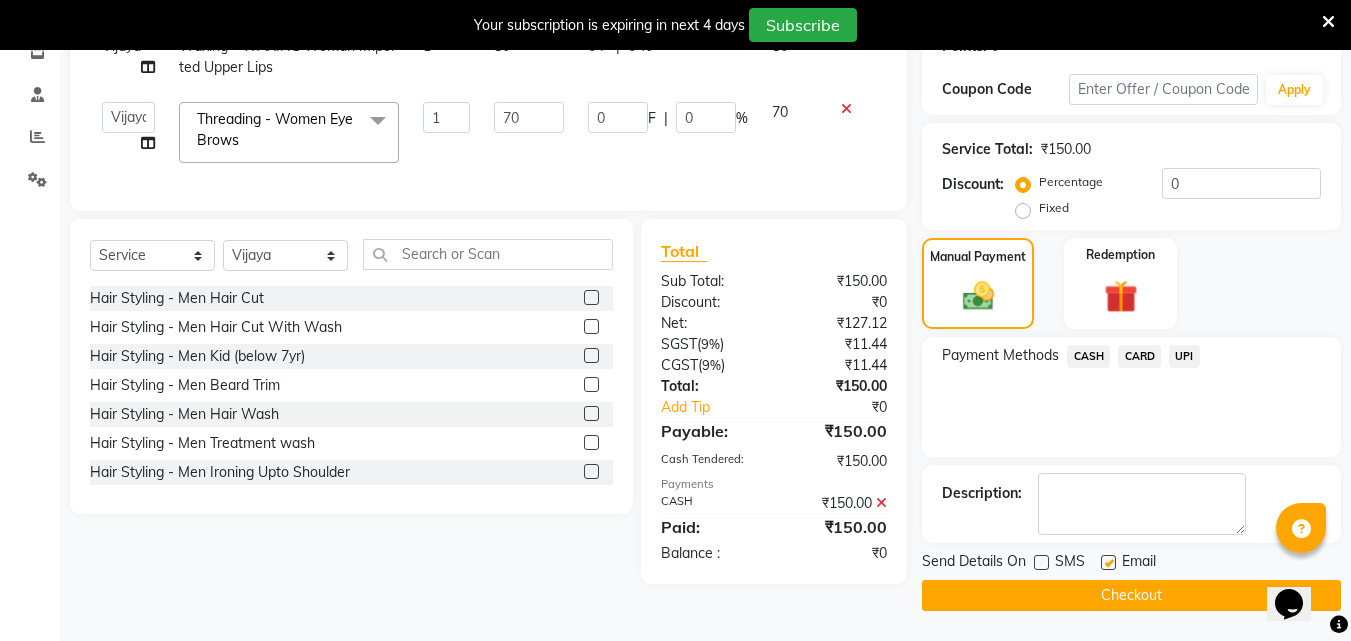 click on "Checkout" 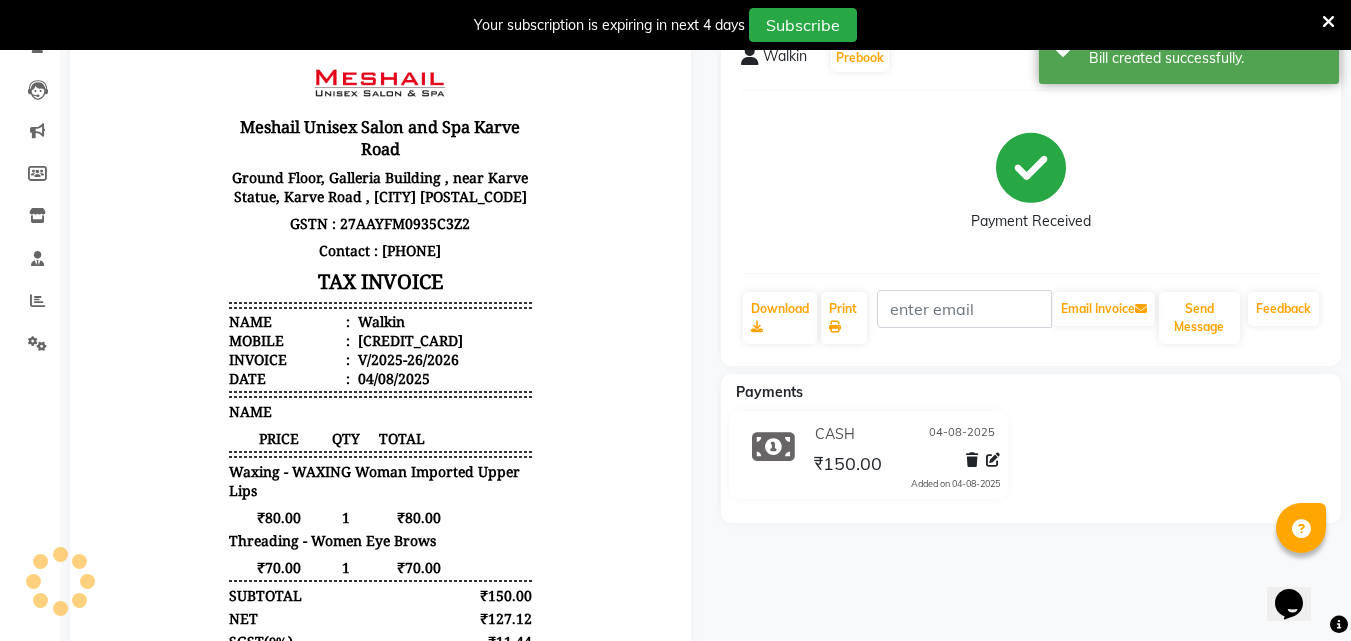 scroll, scrollTop: 0, scrollLeft: 0, axis: both 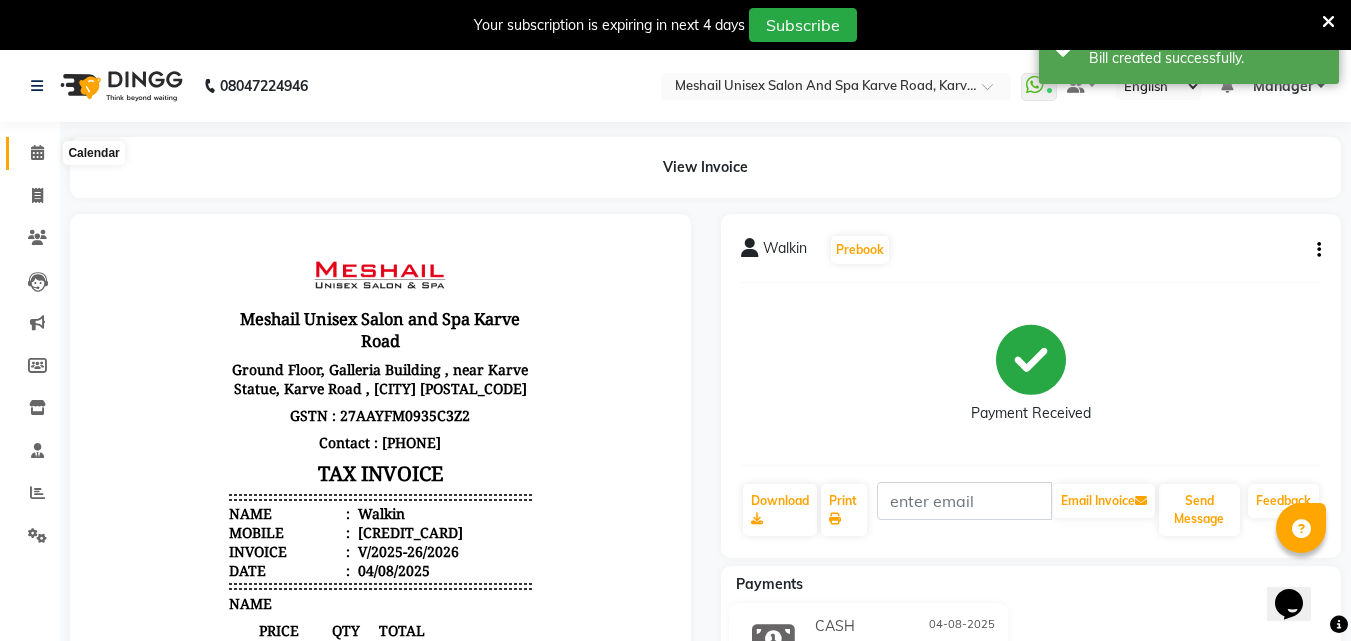 click 